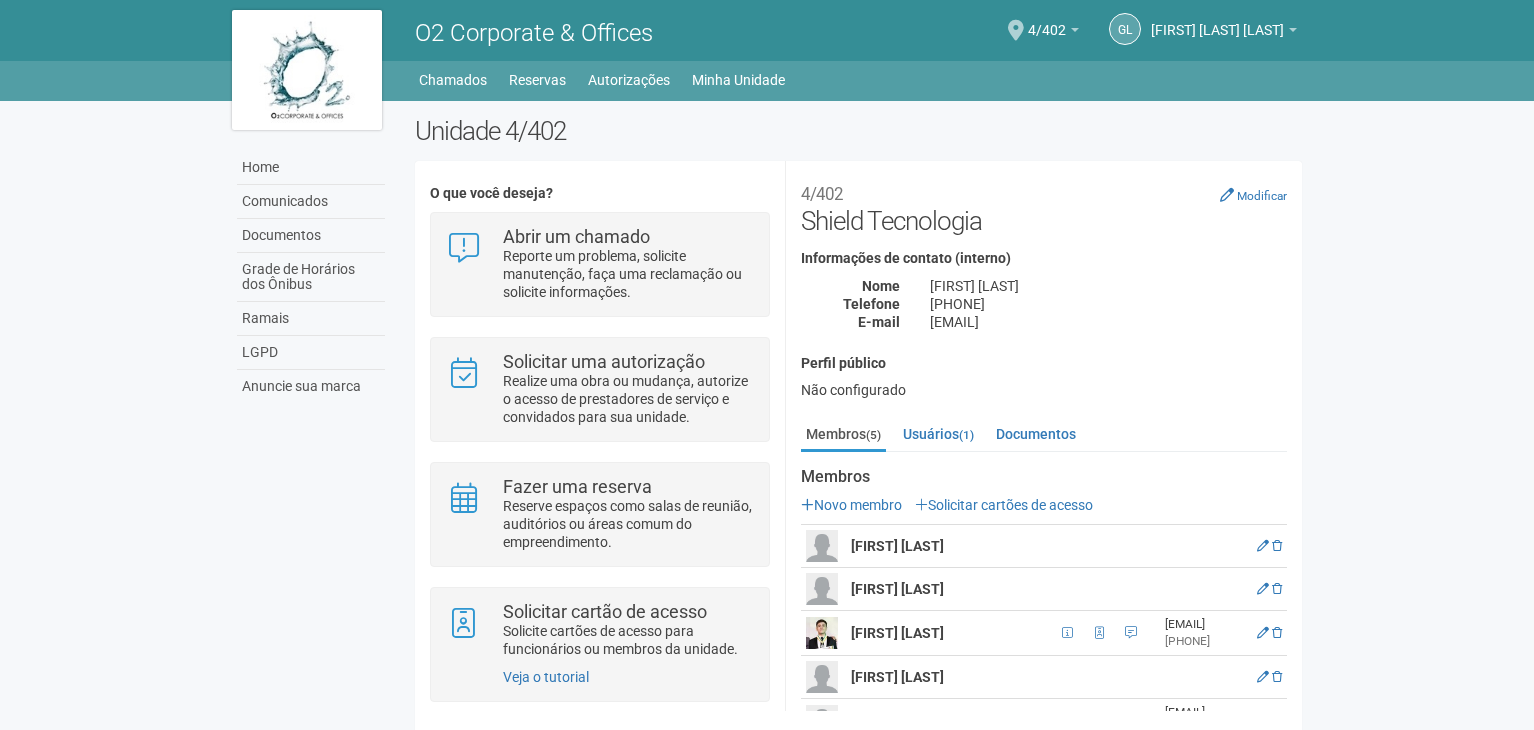scroll, scrollTop: 0, scrollLeft: 0, axis: both 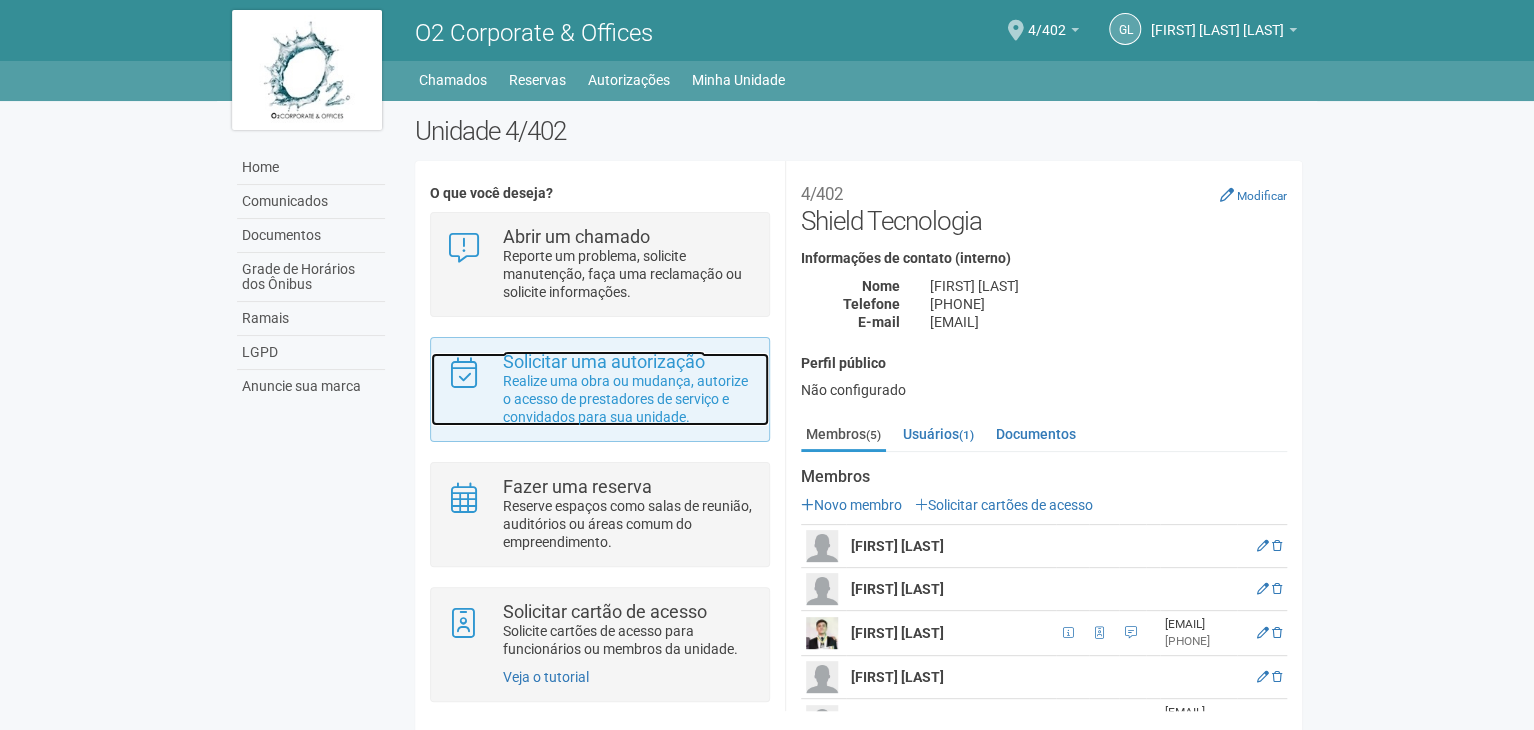 click on "Realize uma obra ou mudança, autorize o acesso de prestadores de serviço e convidados para sua unidade." at bounding box center [628, 399] 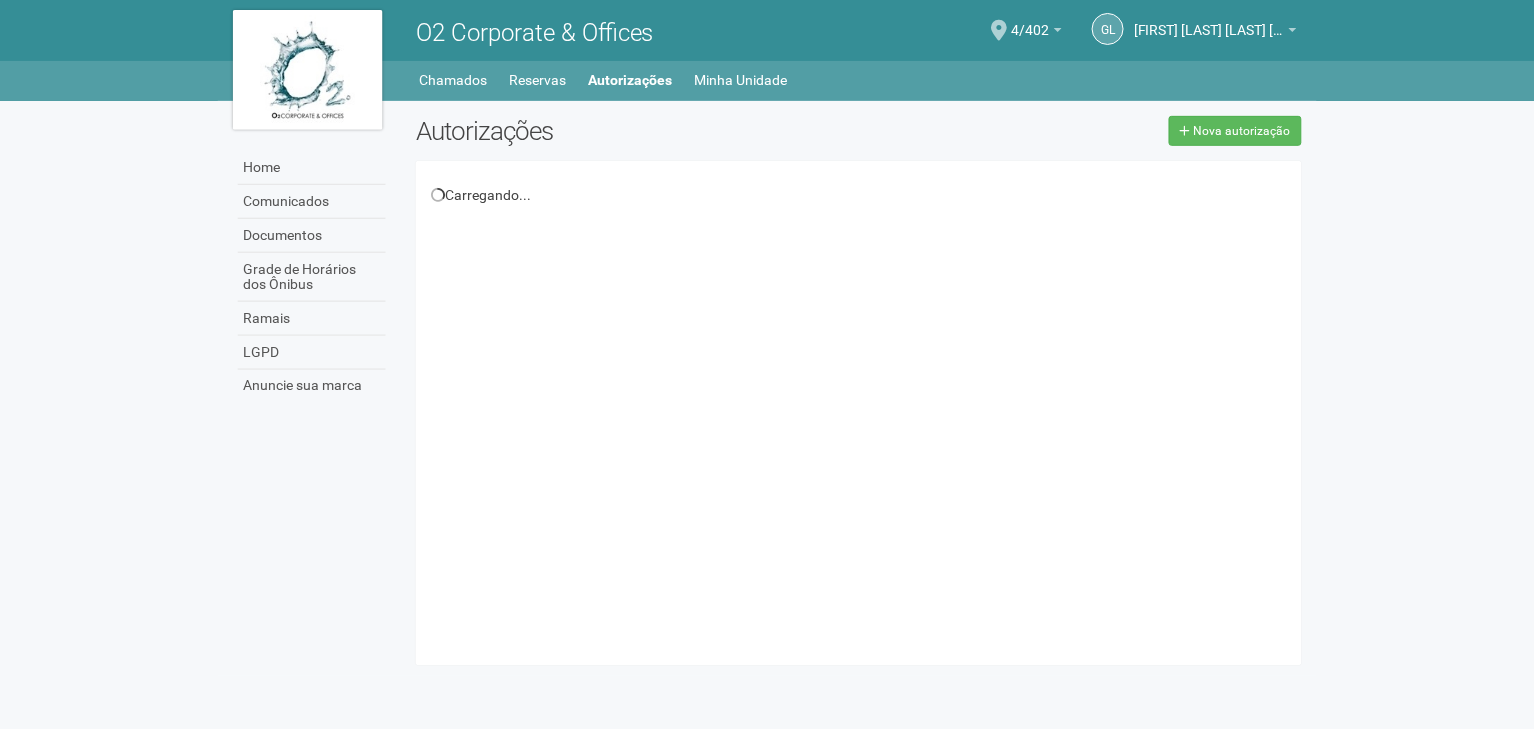 scroll, scrollTop: 0, scrollLeft: 0, axis: both 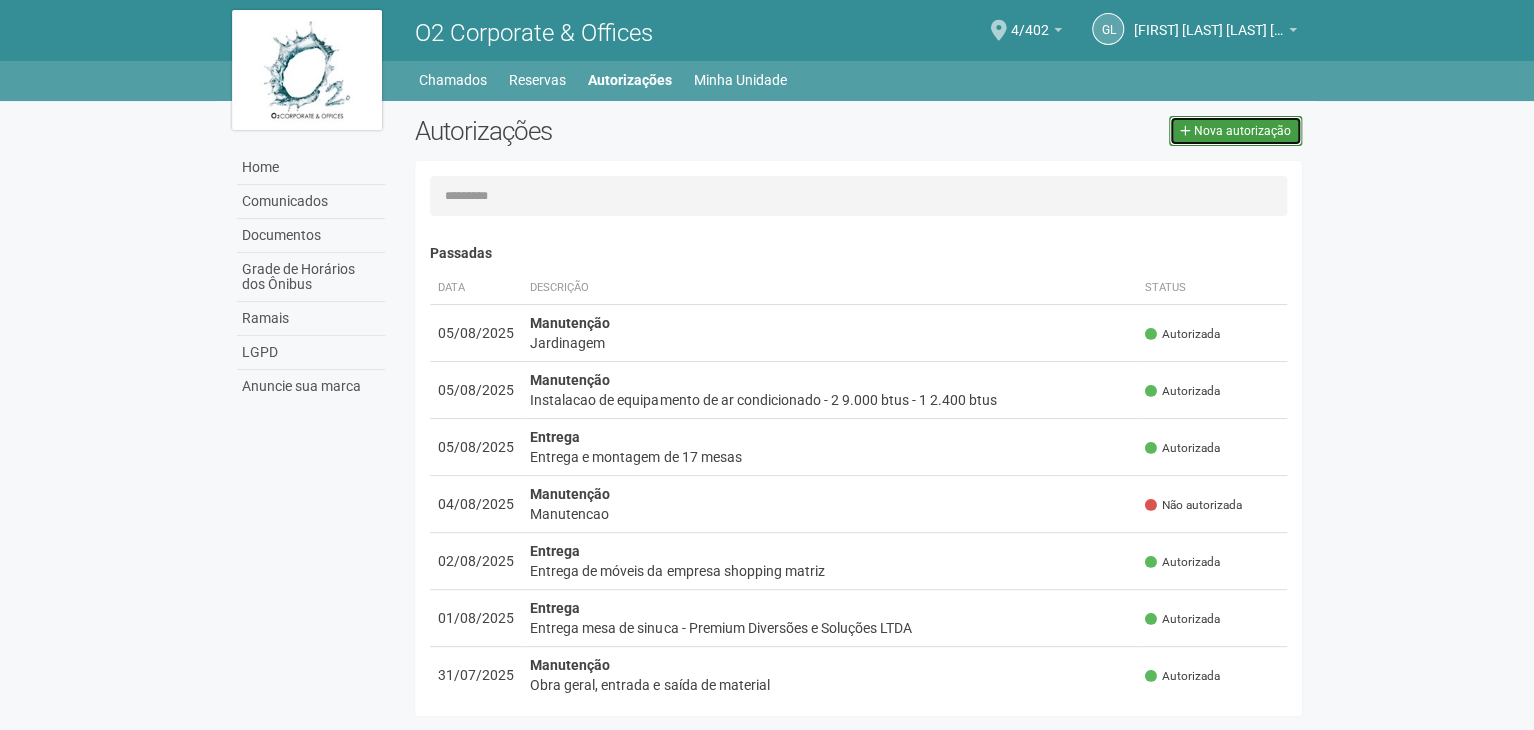 click on "Nova autorização" at bounding box center (1242, 131) 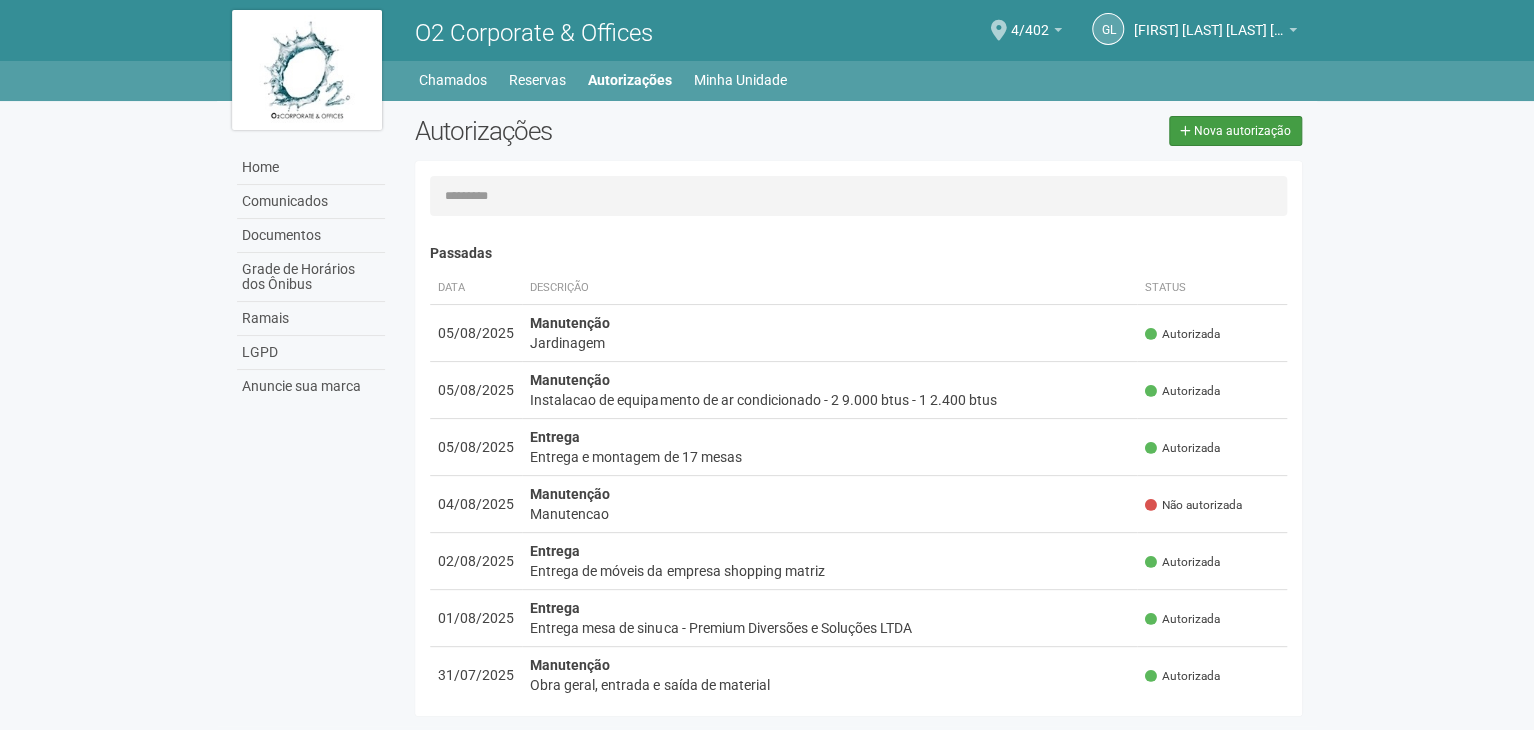 select on "**" 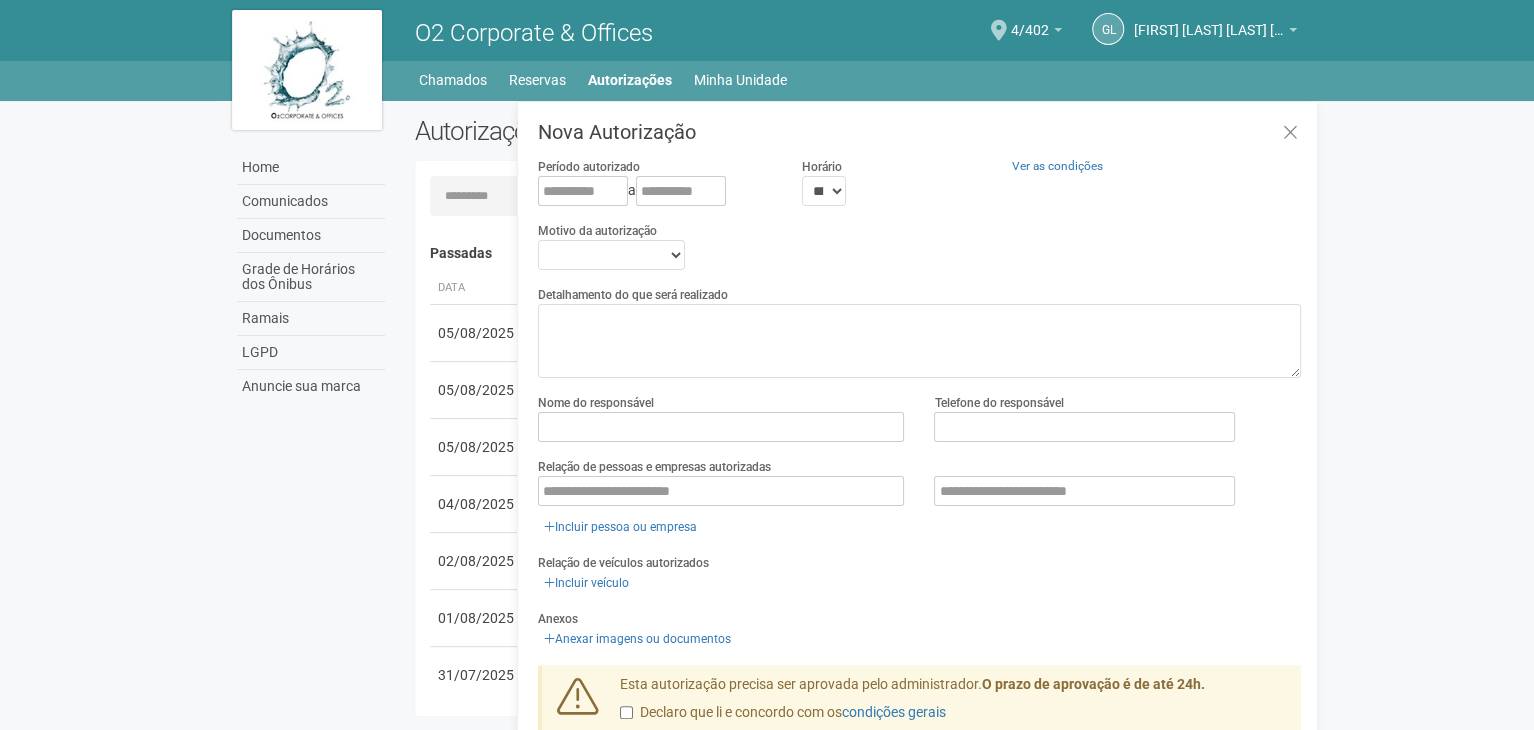 scroll, scrollTop: 31, scrollLeft: 0, axis: vertical 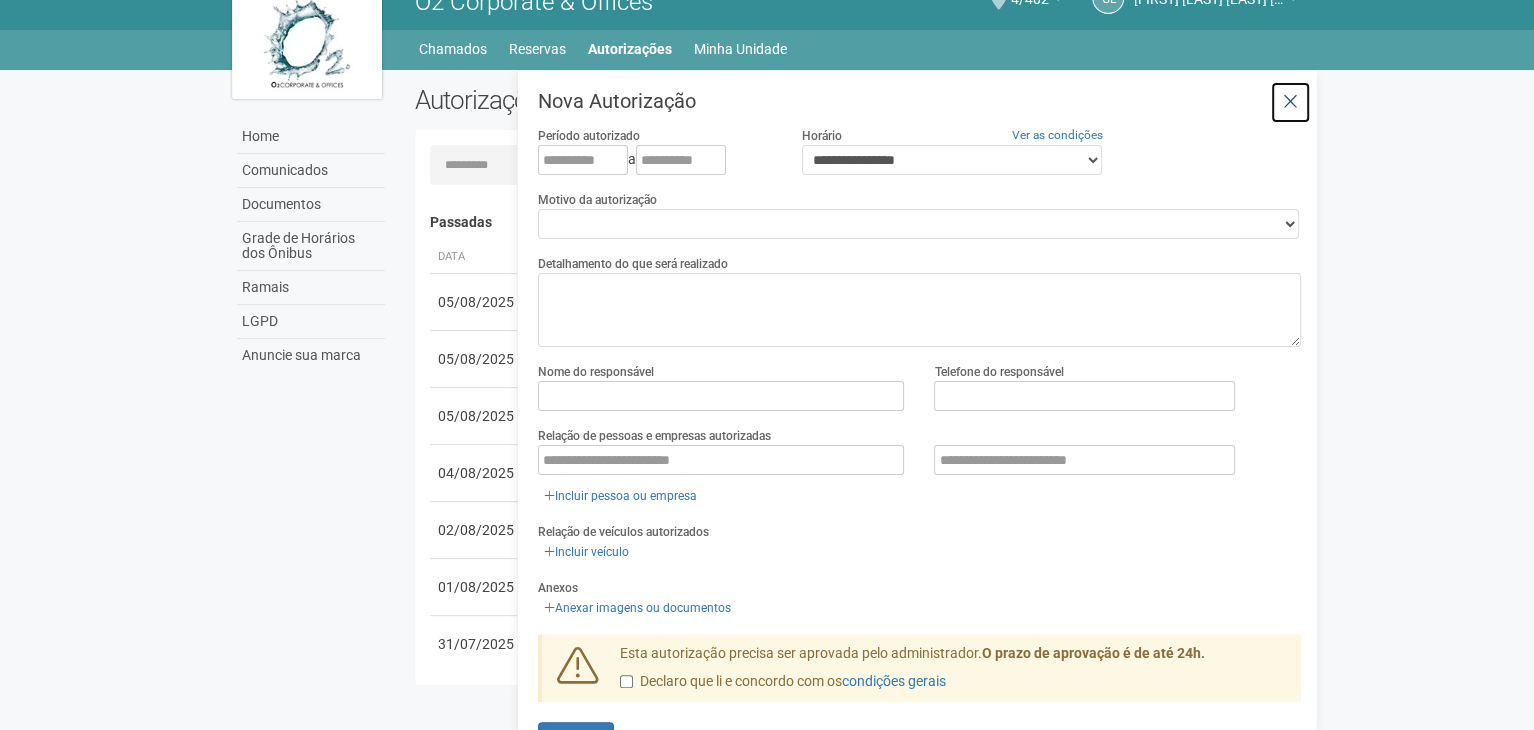 click at bounding box center [1290, 102] 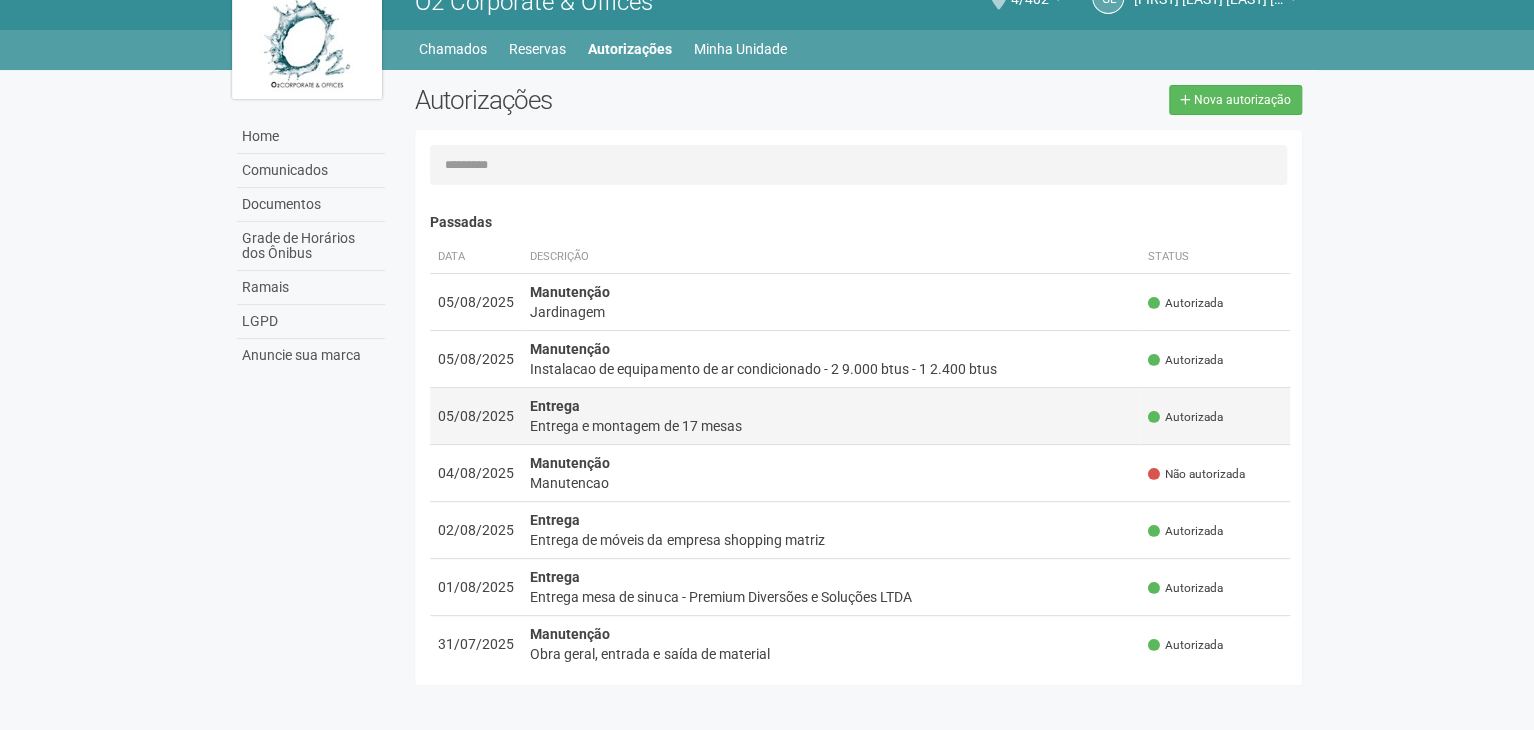 scroll, scrollTop: 2, scrollLeft: 0, axis: vertical 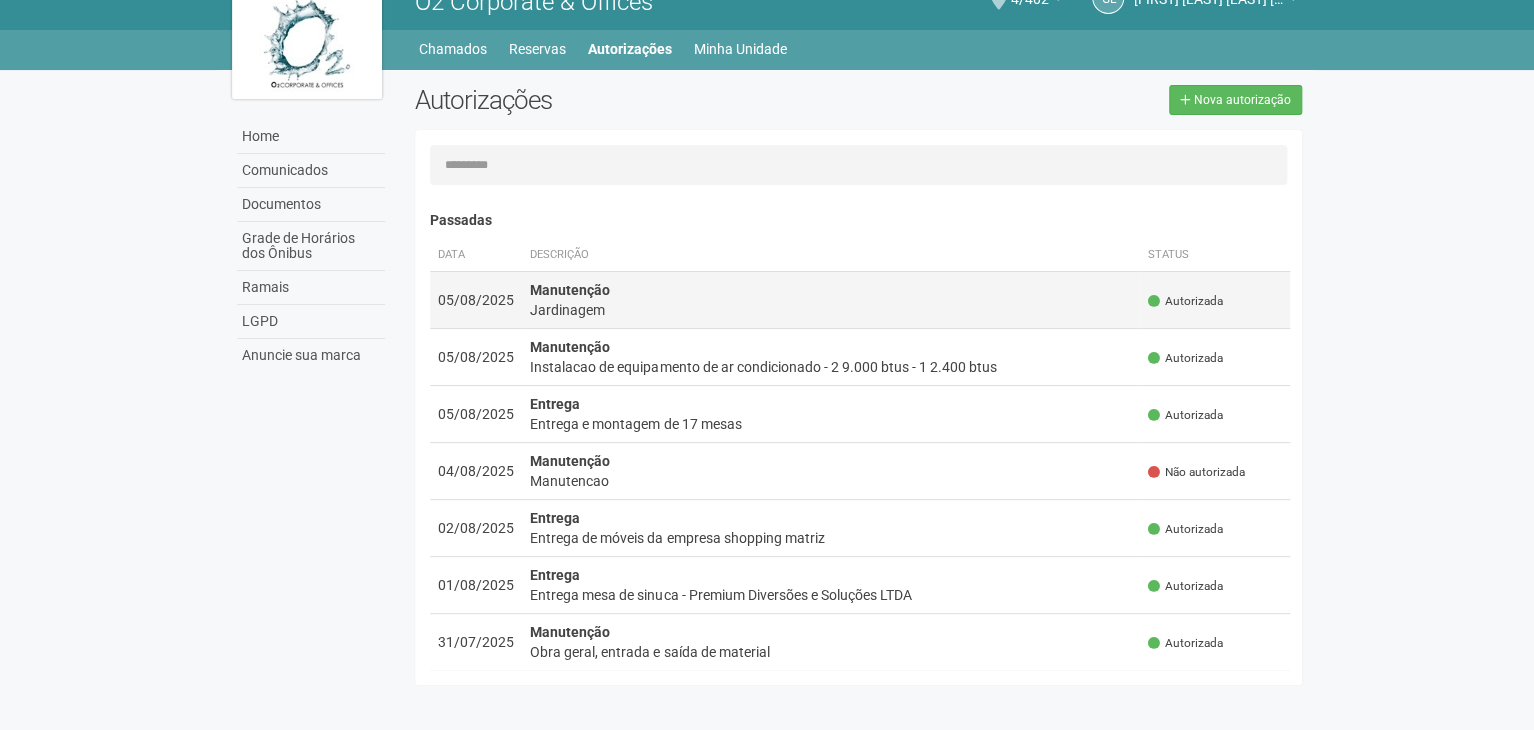 click on "Manutenção
Jardinagem" at bounding box center [831, 299] 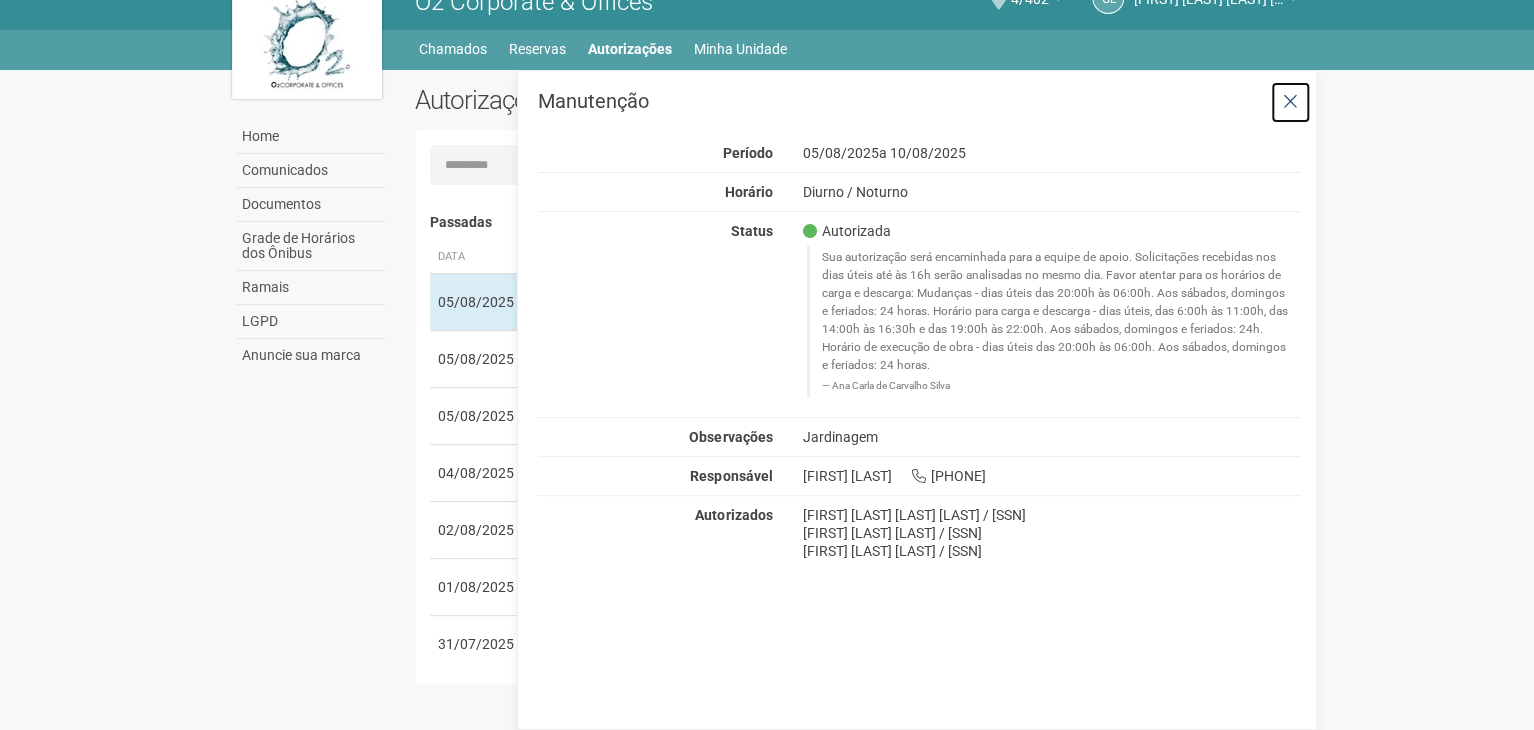 click at bounding box center [1290, 102] 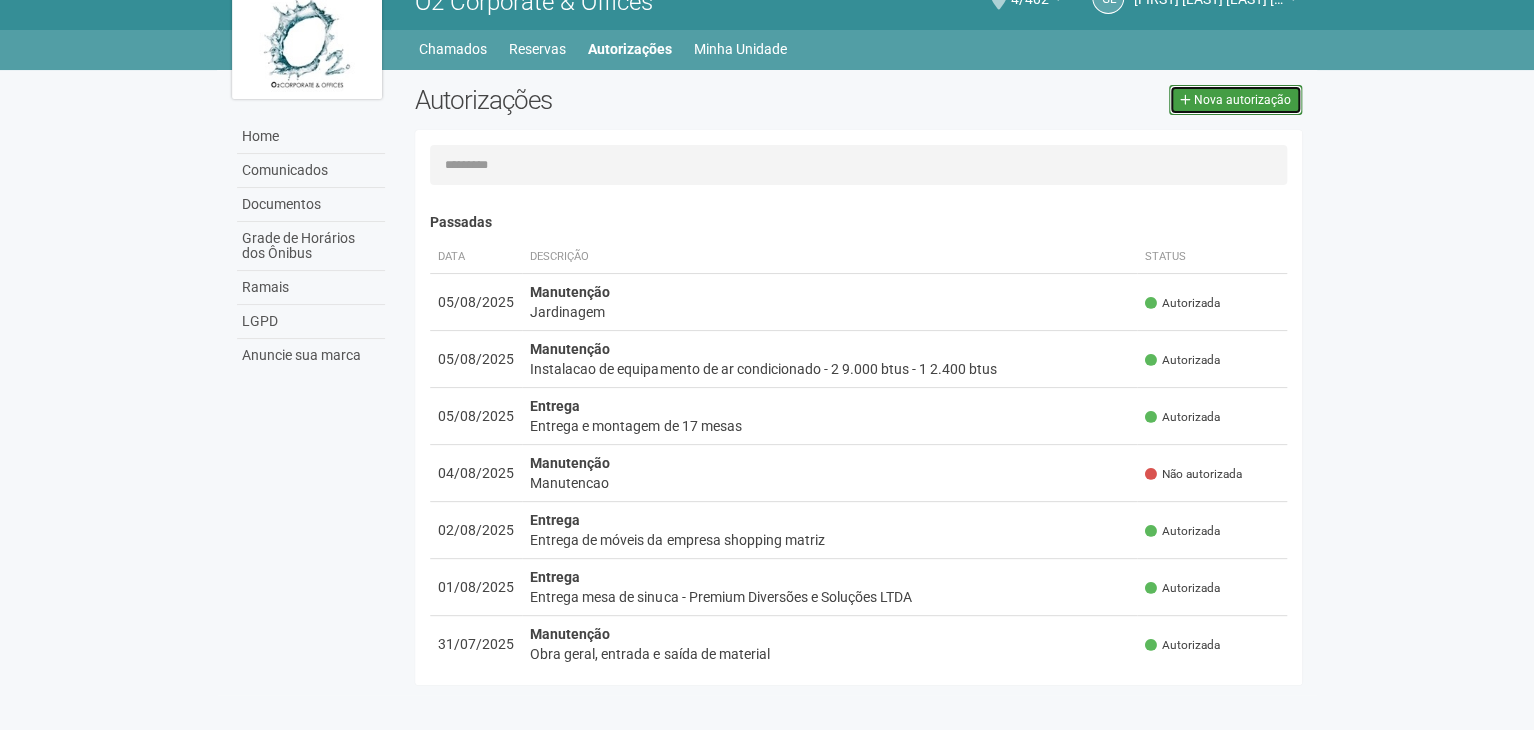 click on "Nova autorização" at bounding box center [1235, 100] 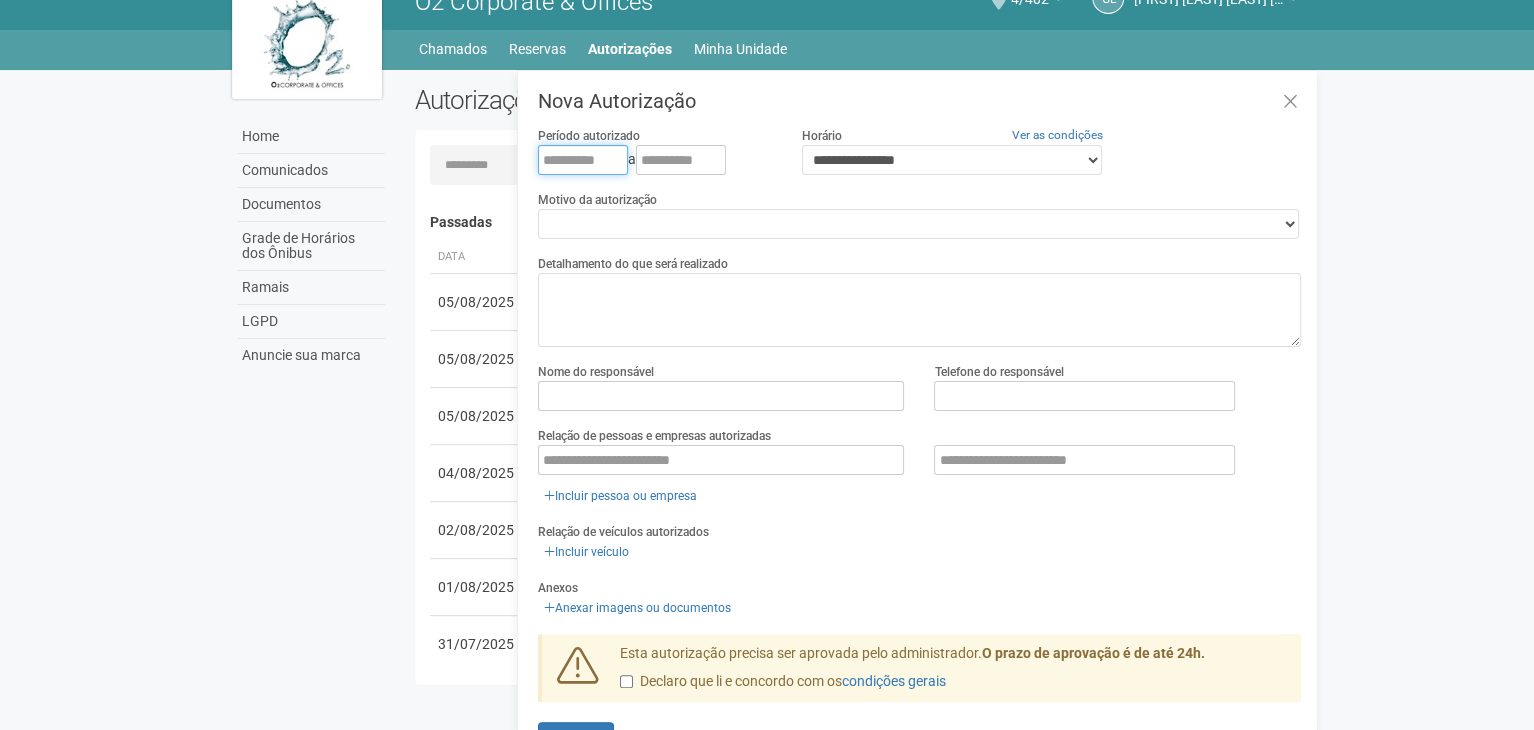 click at bounding box center (583, 160) 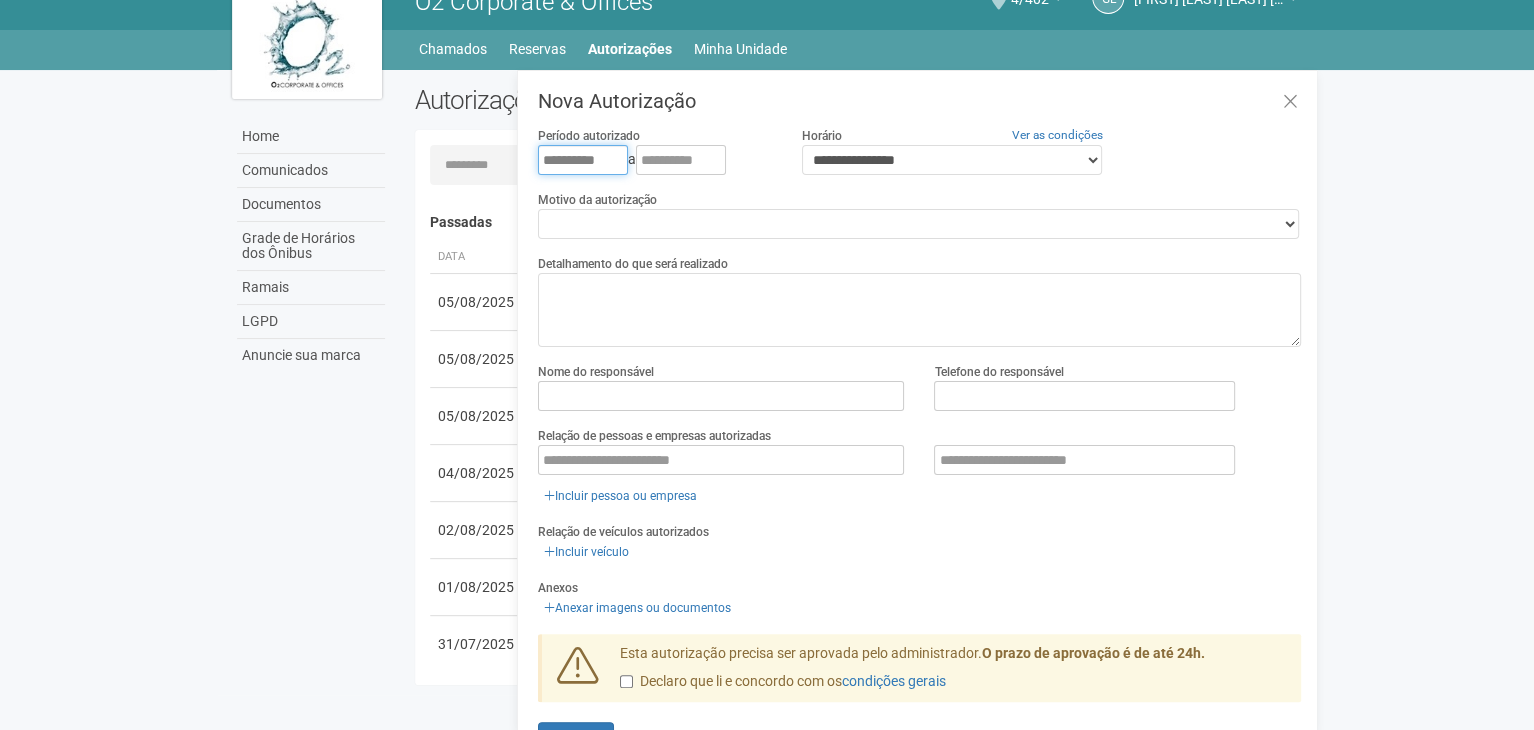type on "**********" 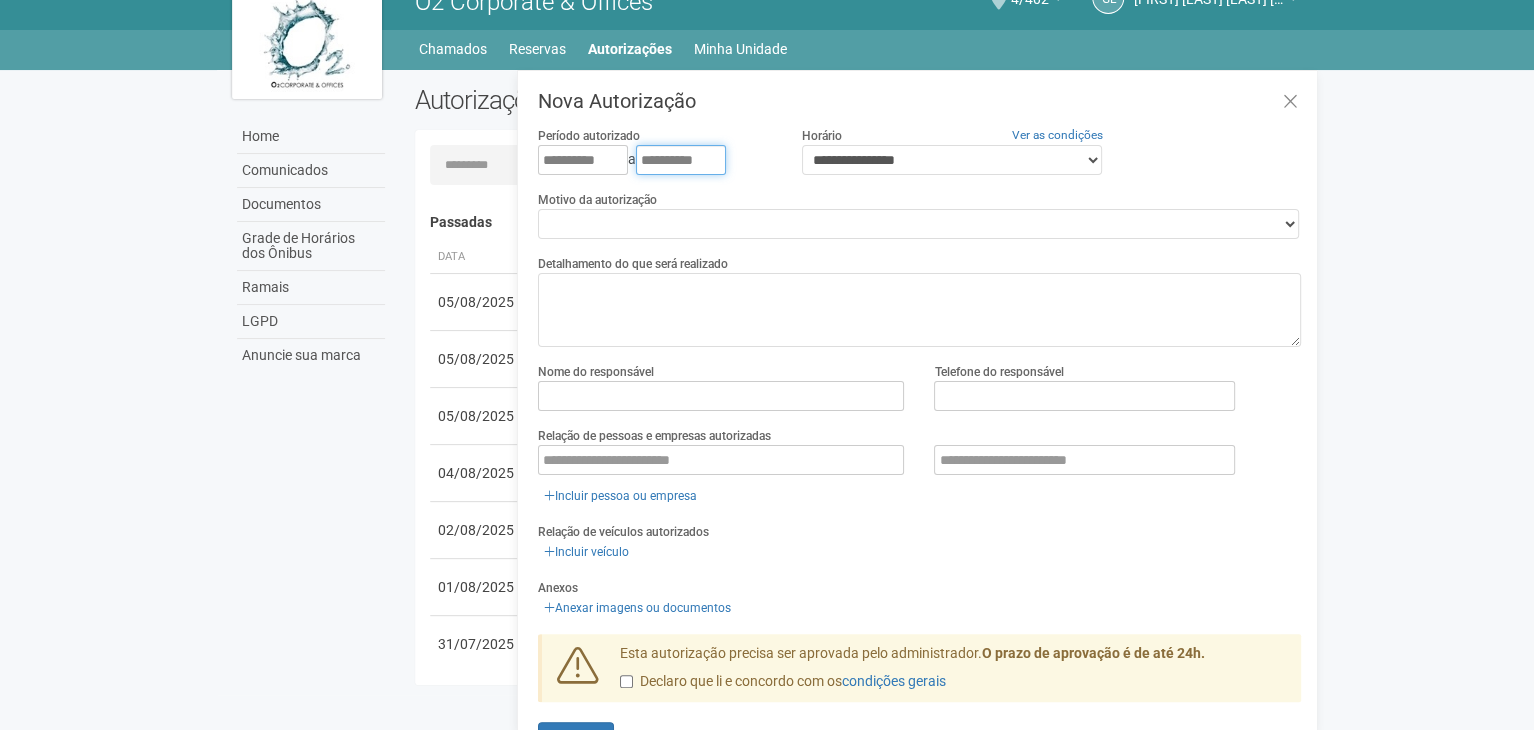 type on "**********" 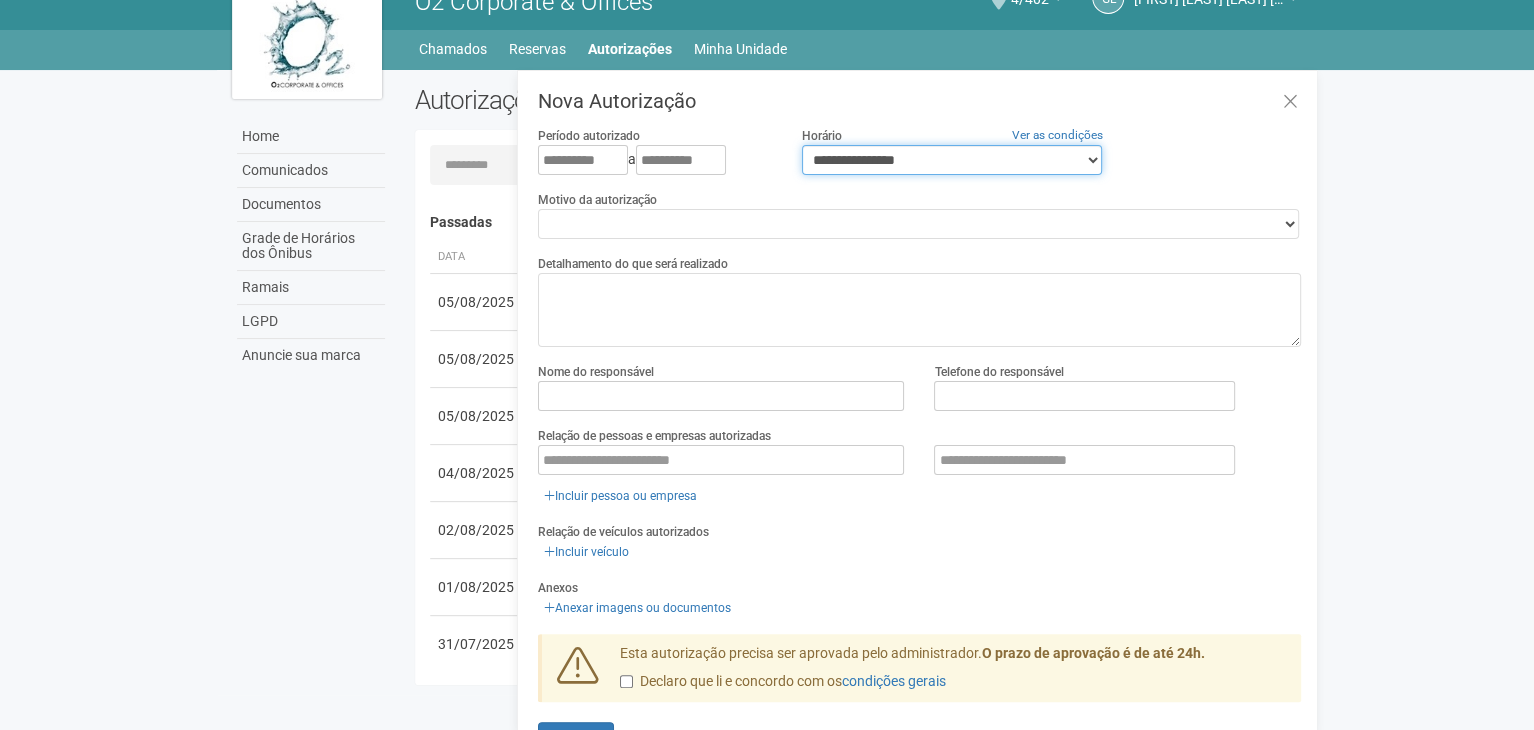 click on "**********" at bounding box center (952, 160) 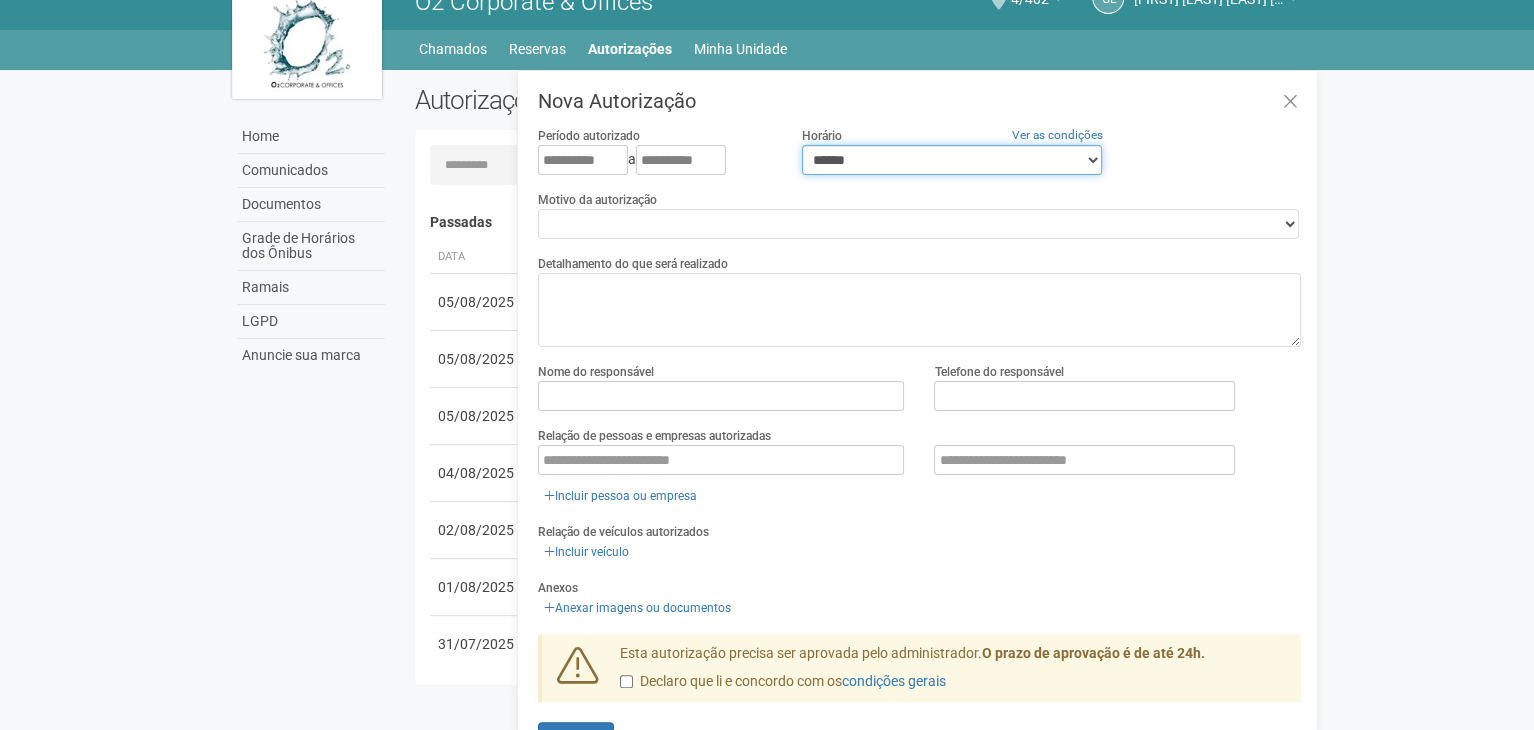 click on "**********" at bounding box center [952, 160] 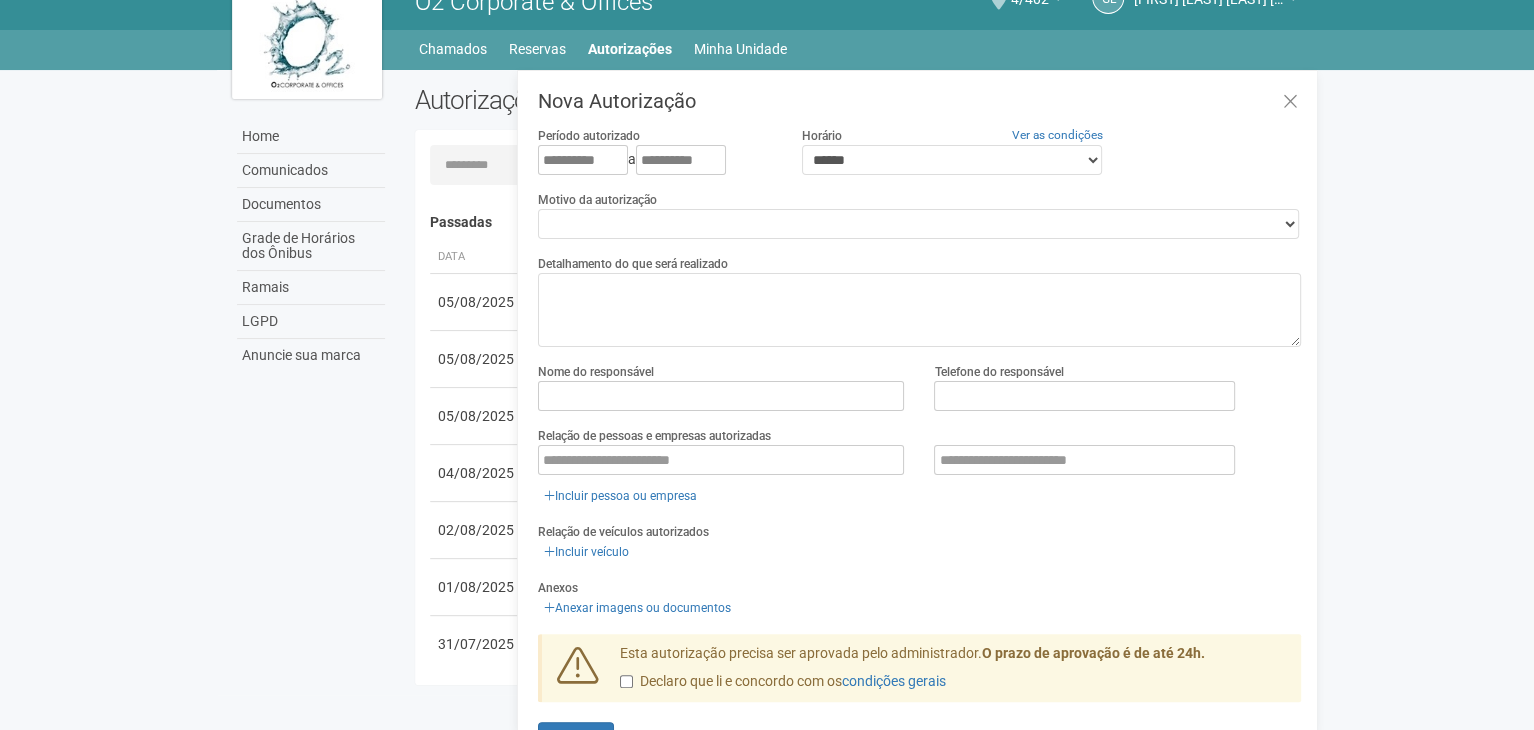 click on "**********" at bounding box center (919, 440) 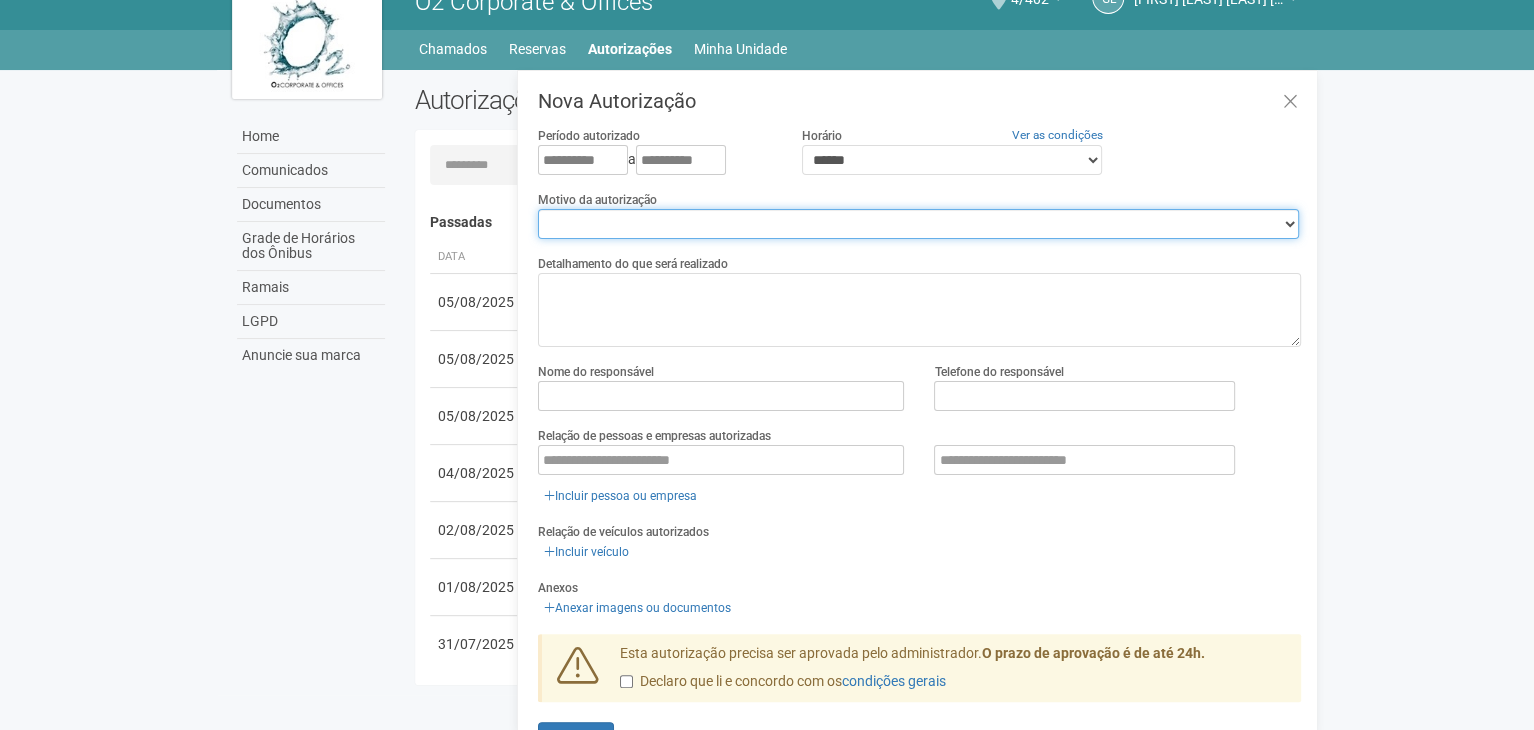 click on "**********" at bounding box center [918, 224] 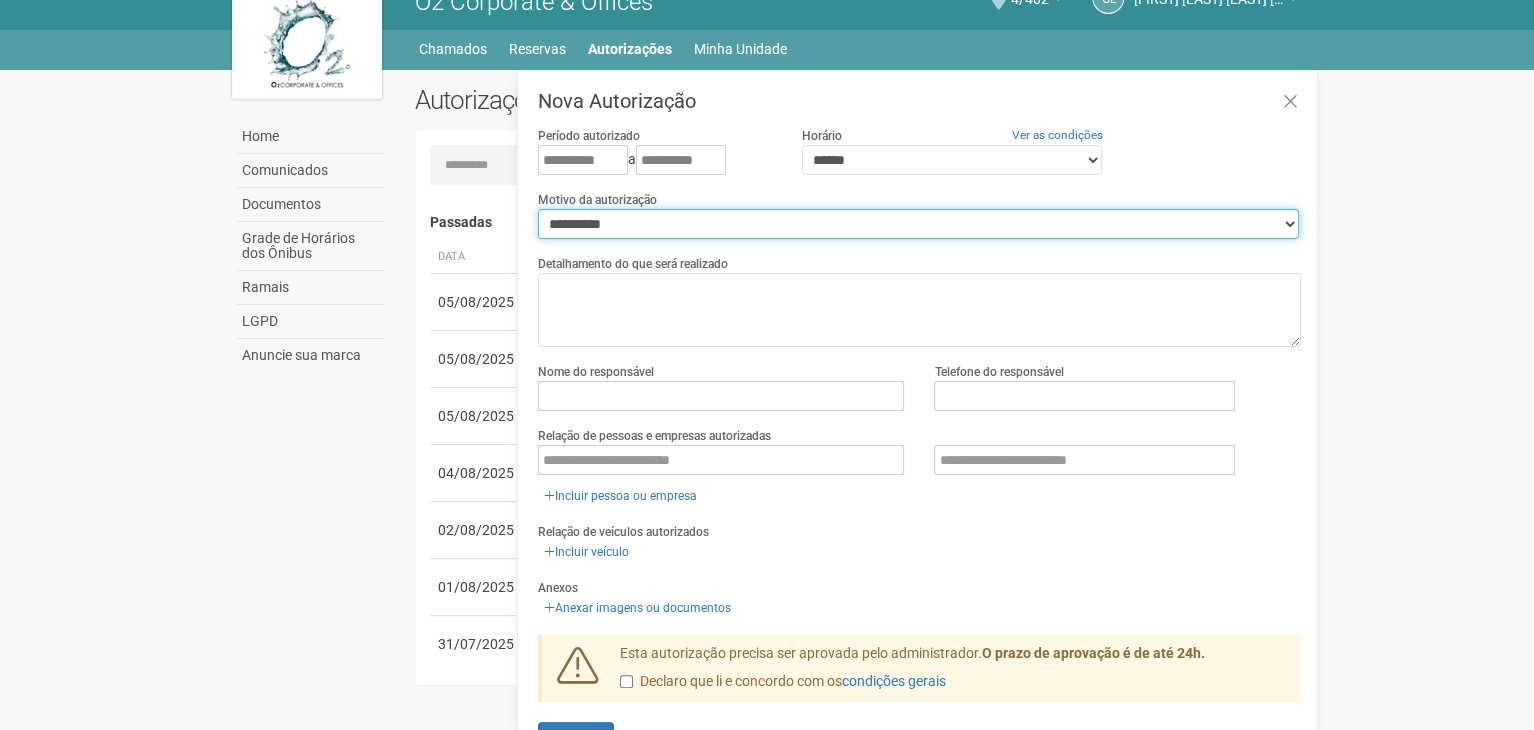 click on "**********" at bounding box center (918, 224) 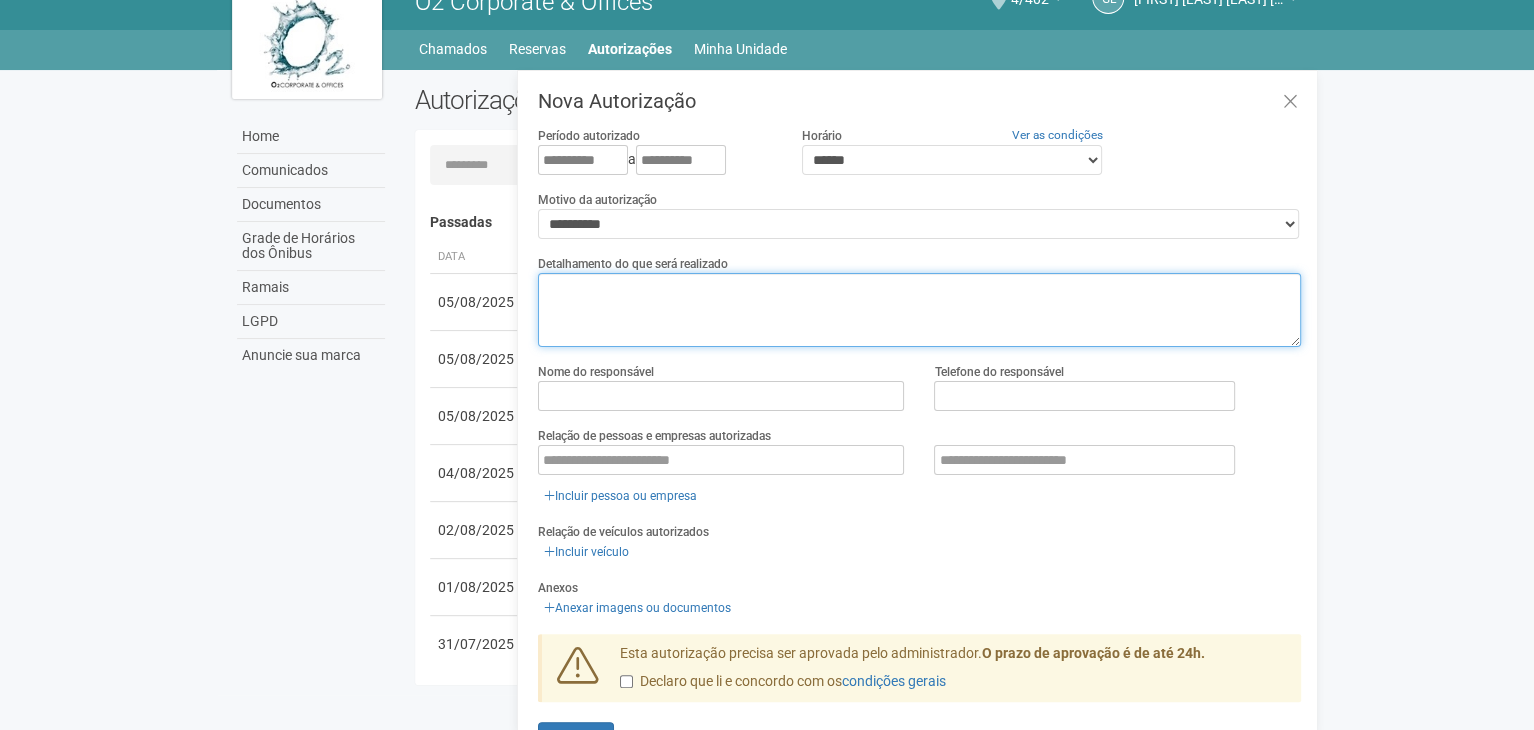 click at bounding box center (919, 310) 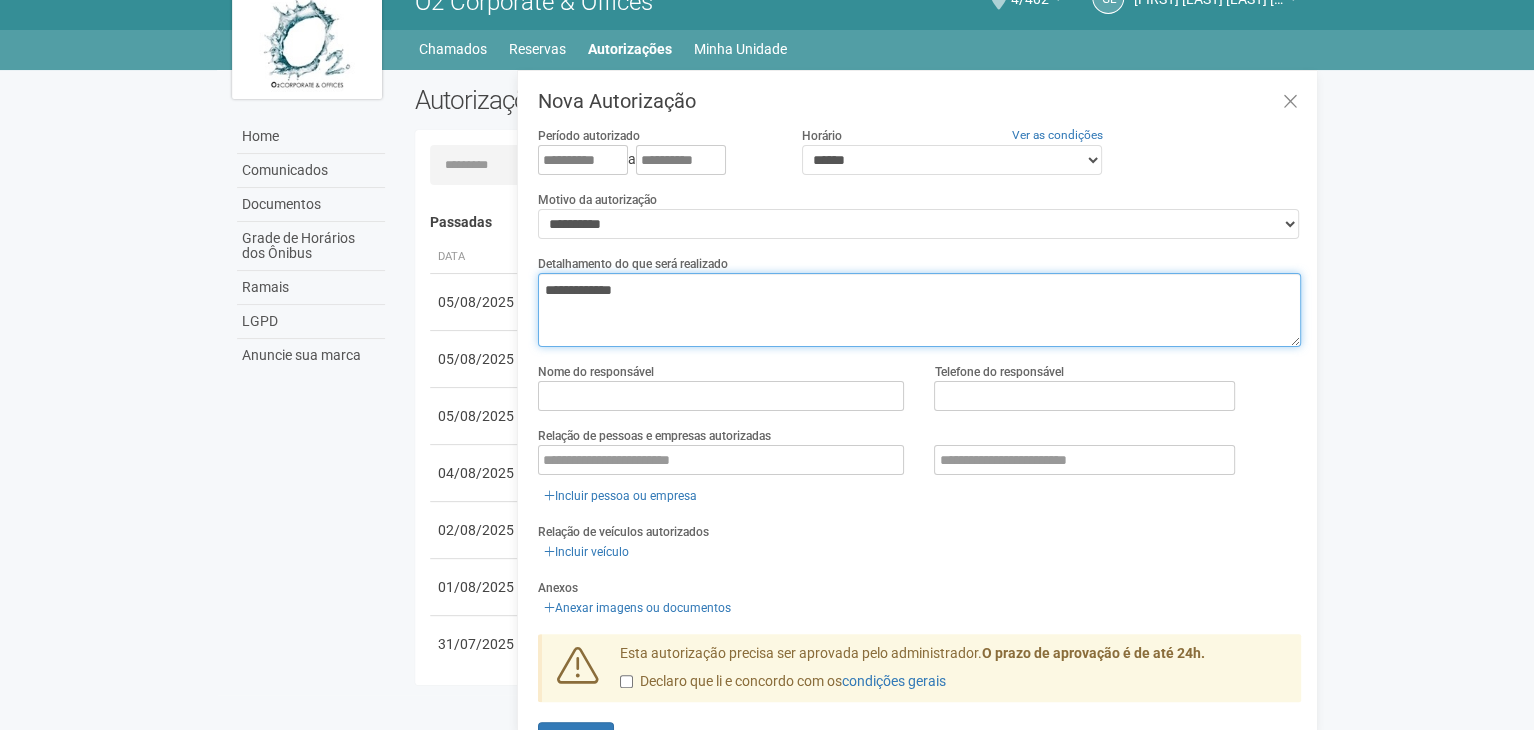 type on "**********" 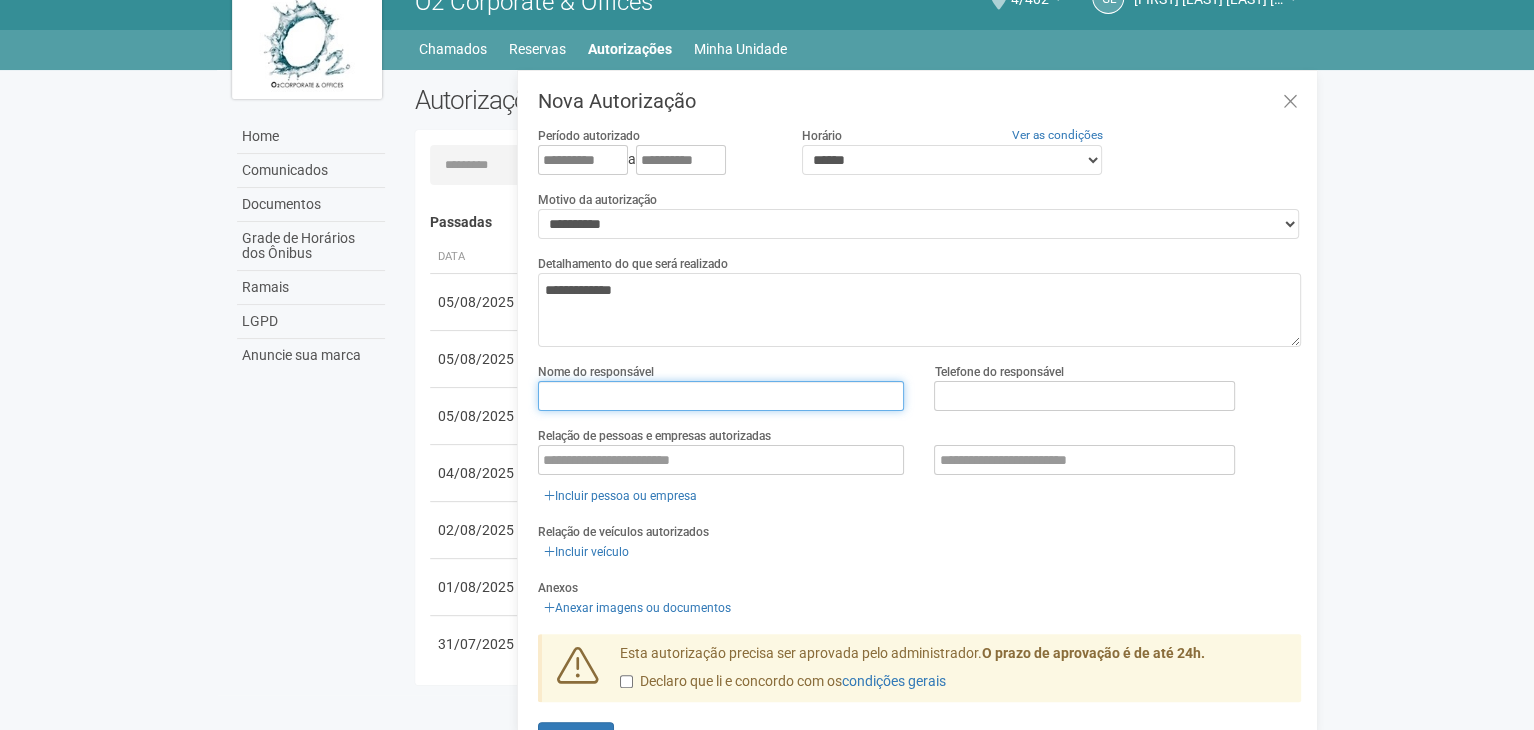 click at bounding box center (721, 396) 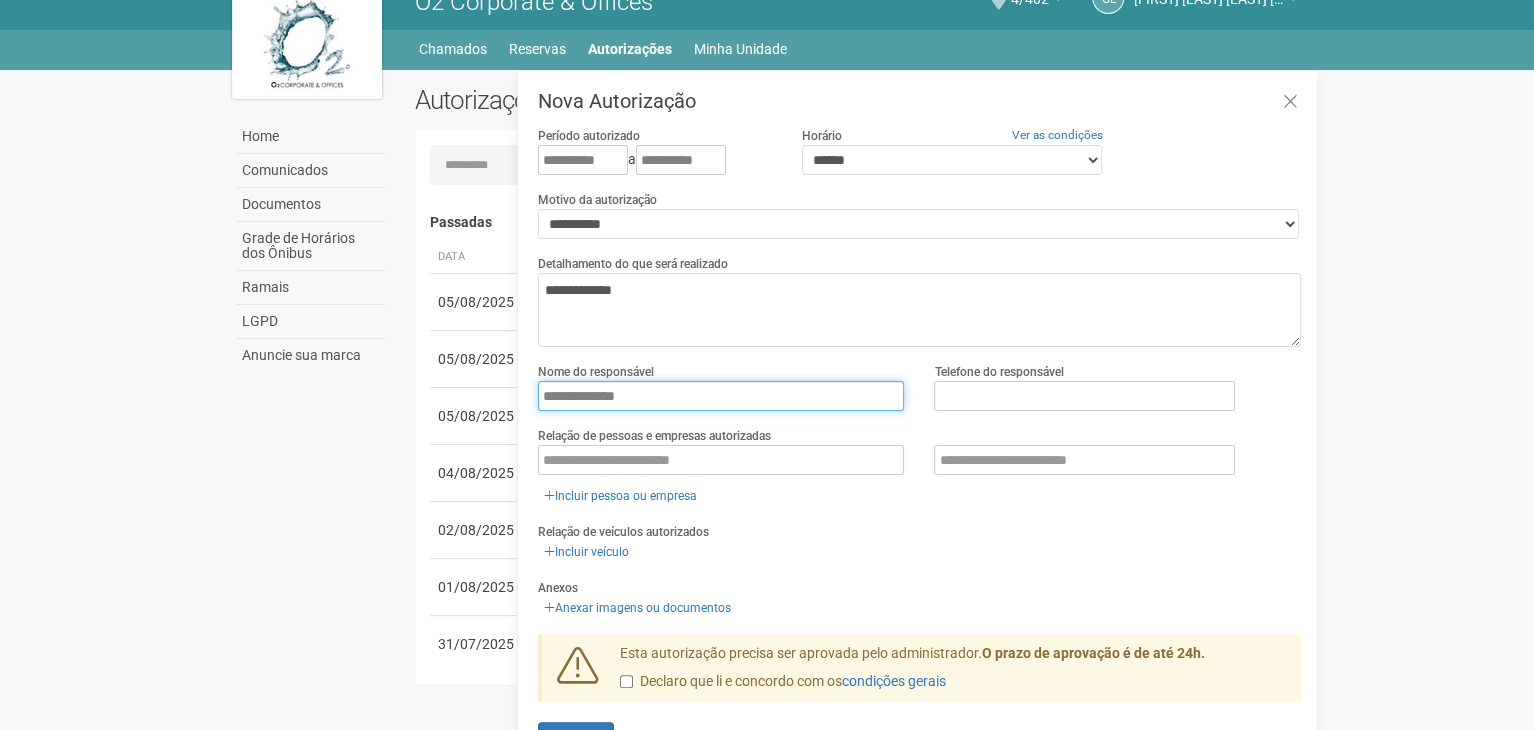 type on "**********" 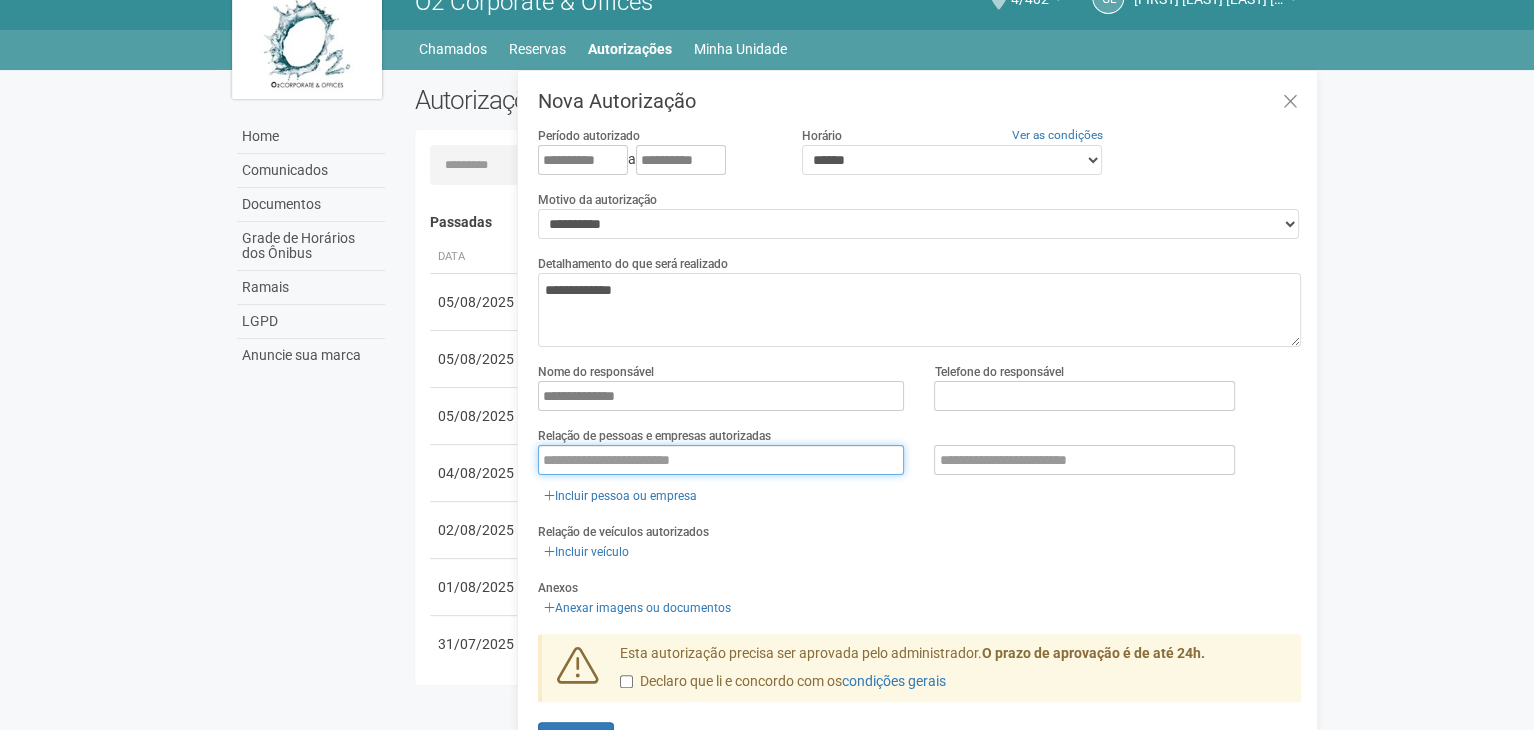 click at bounding box center [721, 460] 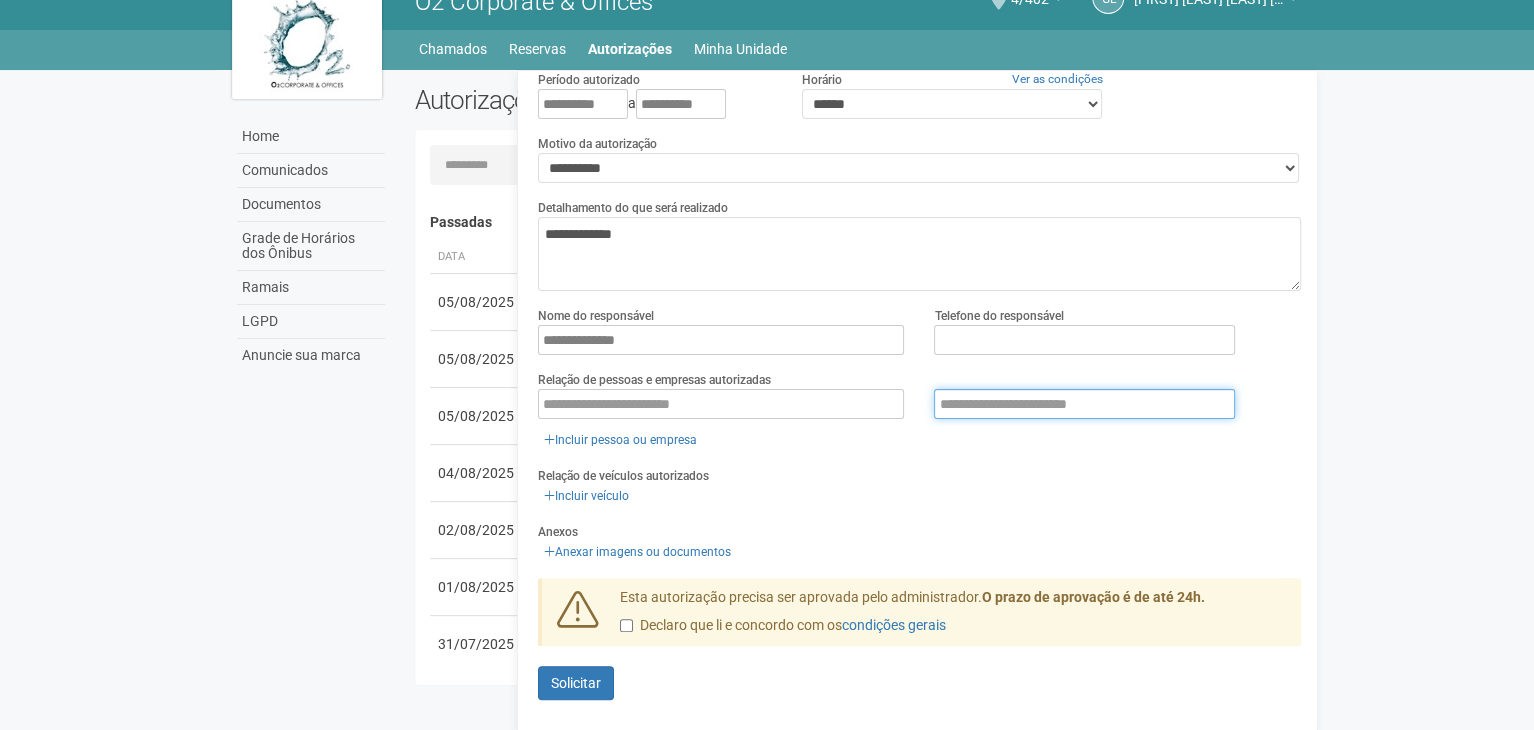 click at bounding box center [1084, 404] 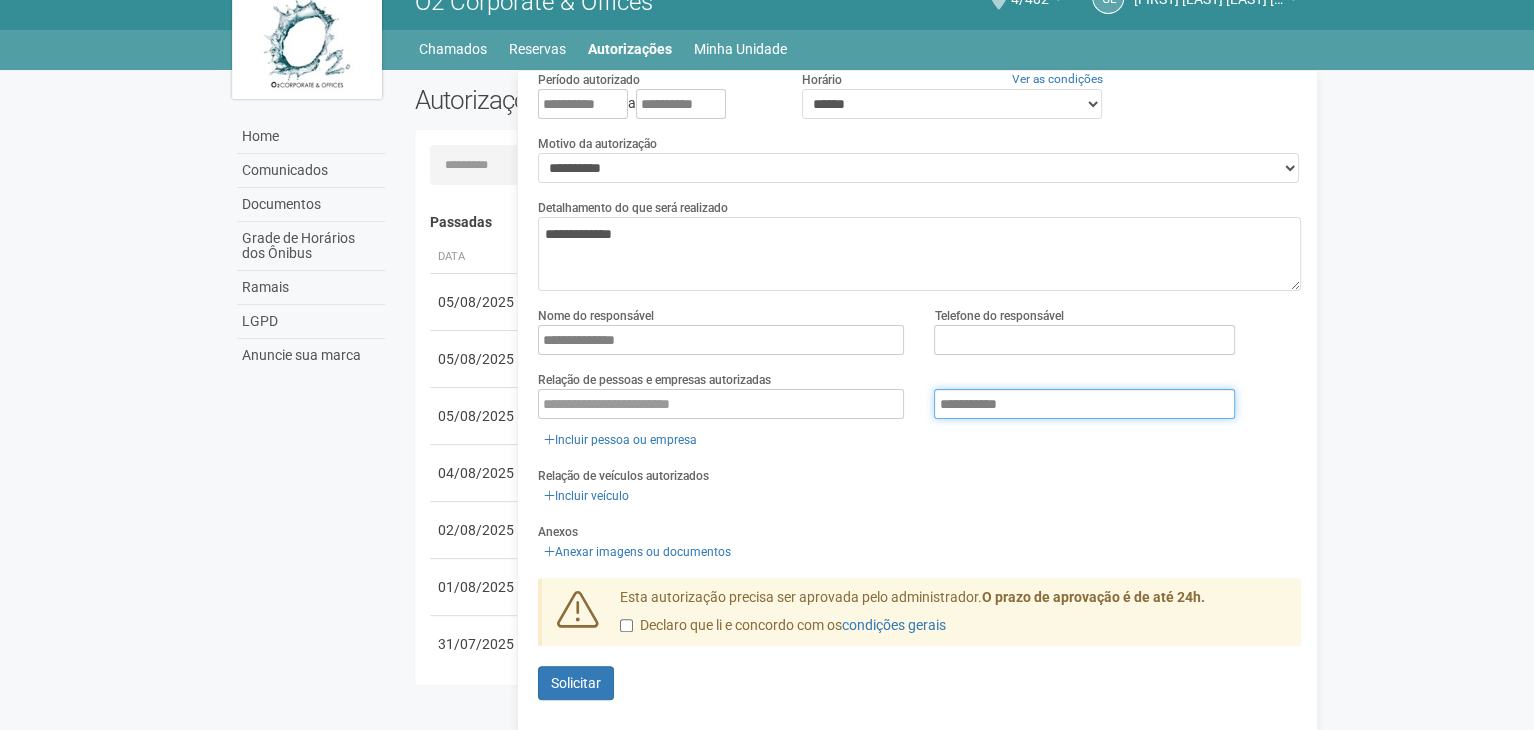 type on "**********" 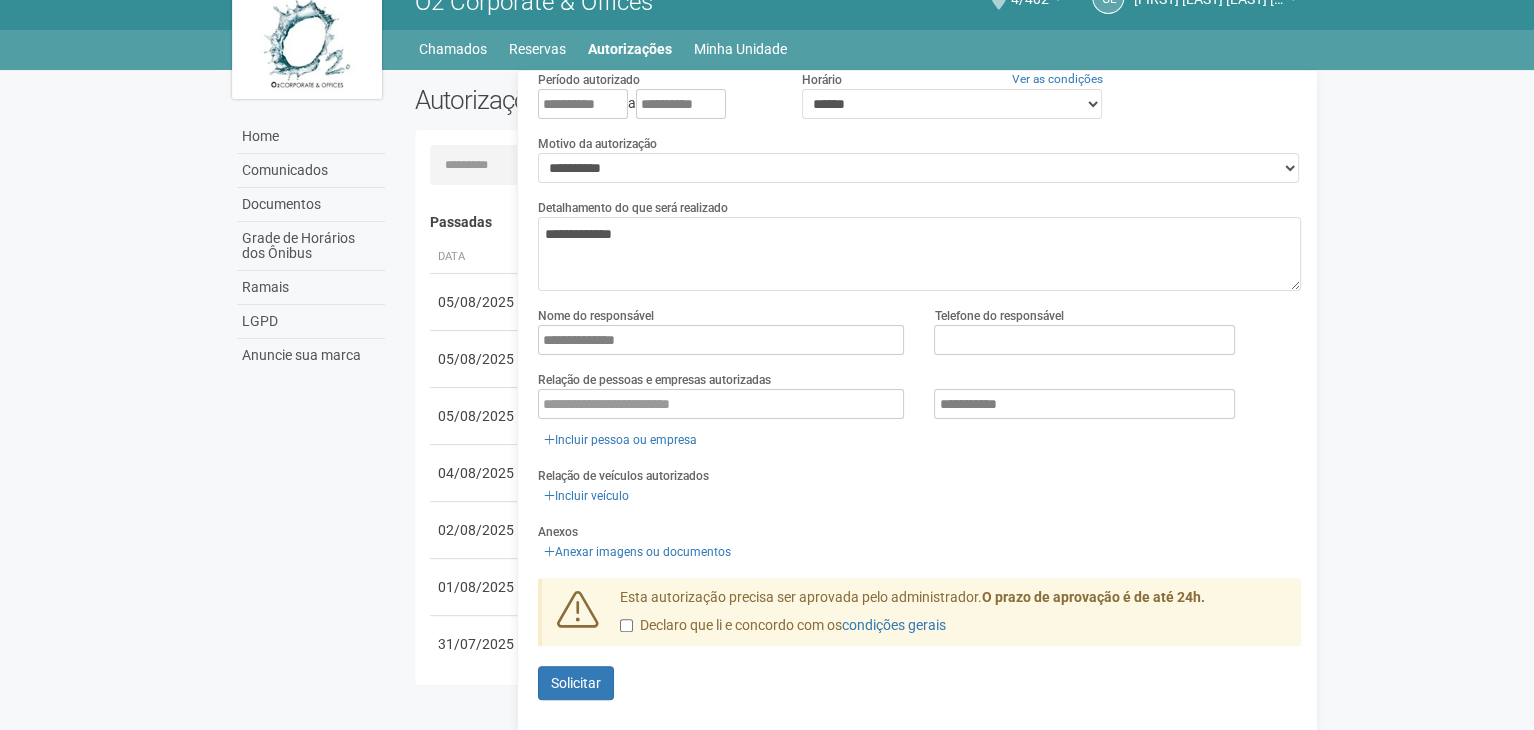 click on "**********" at bounding box center (919, 384) 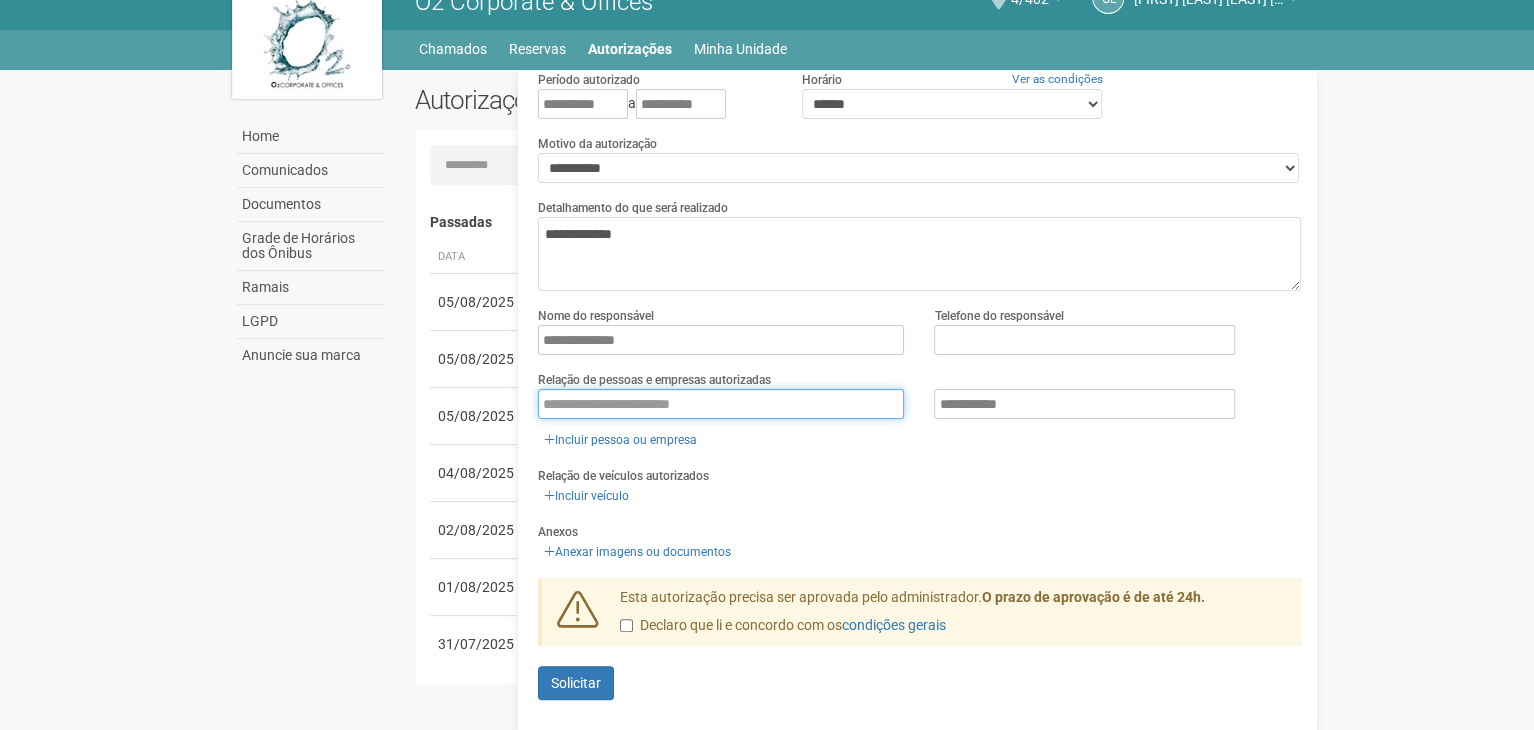click at bounding box center (721, 404) 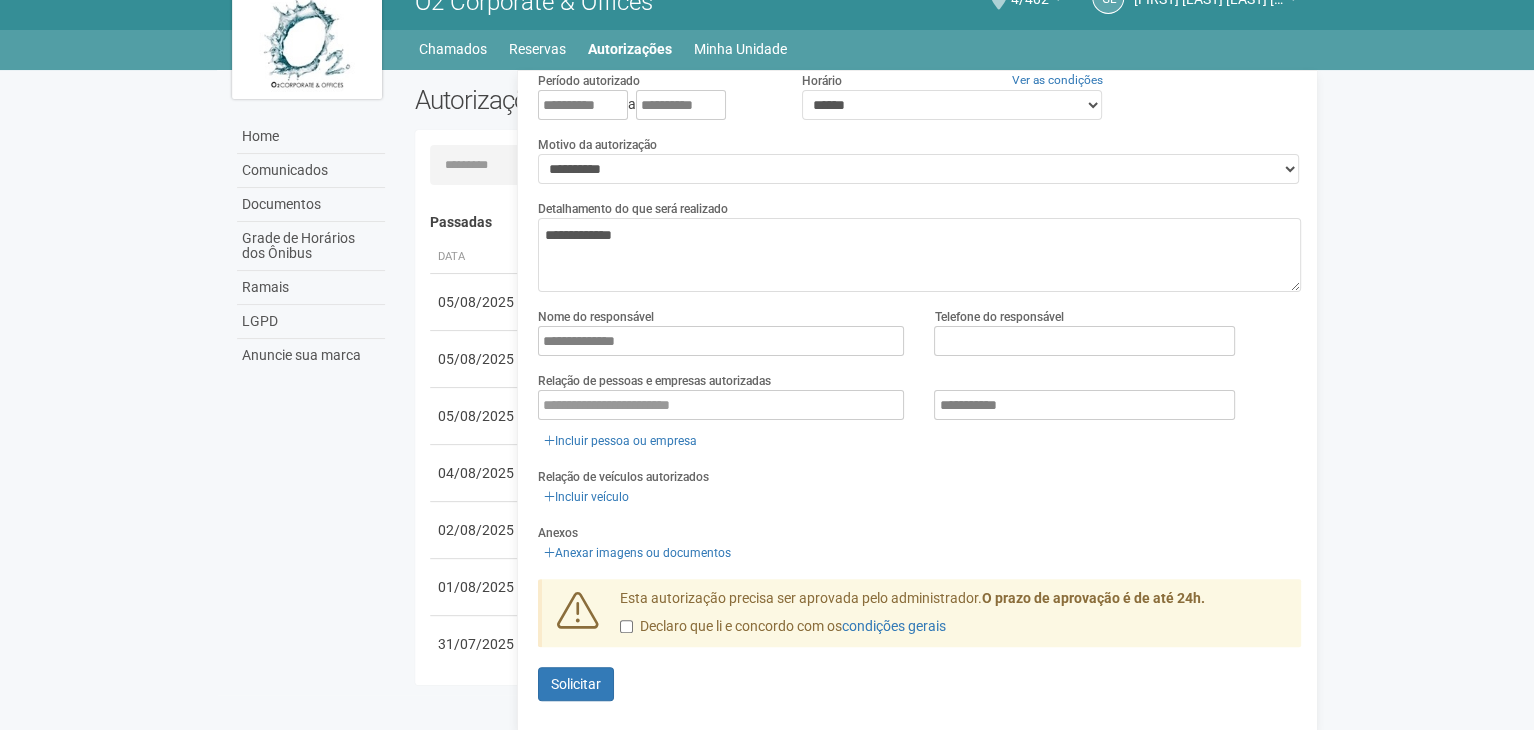 click on "Declaro que li e concordo com os
condições gerais" at bounding box center (783, 627) 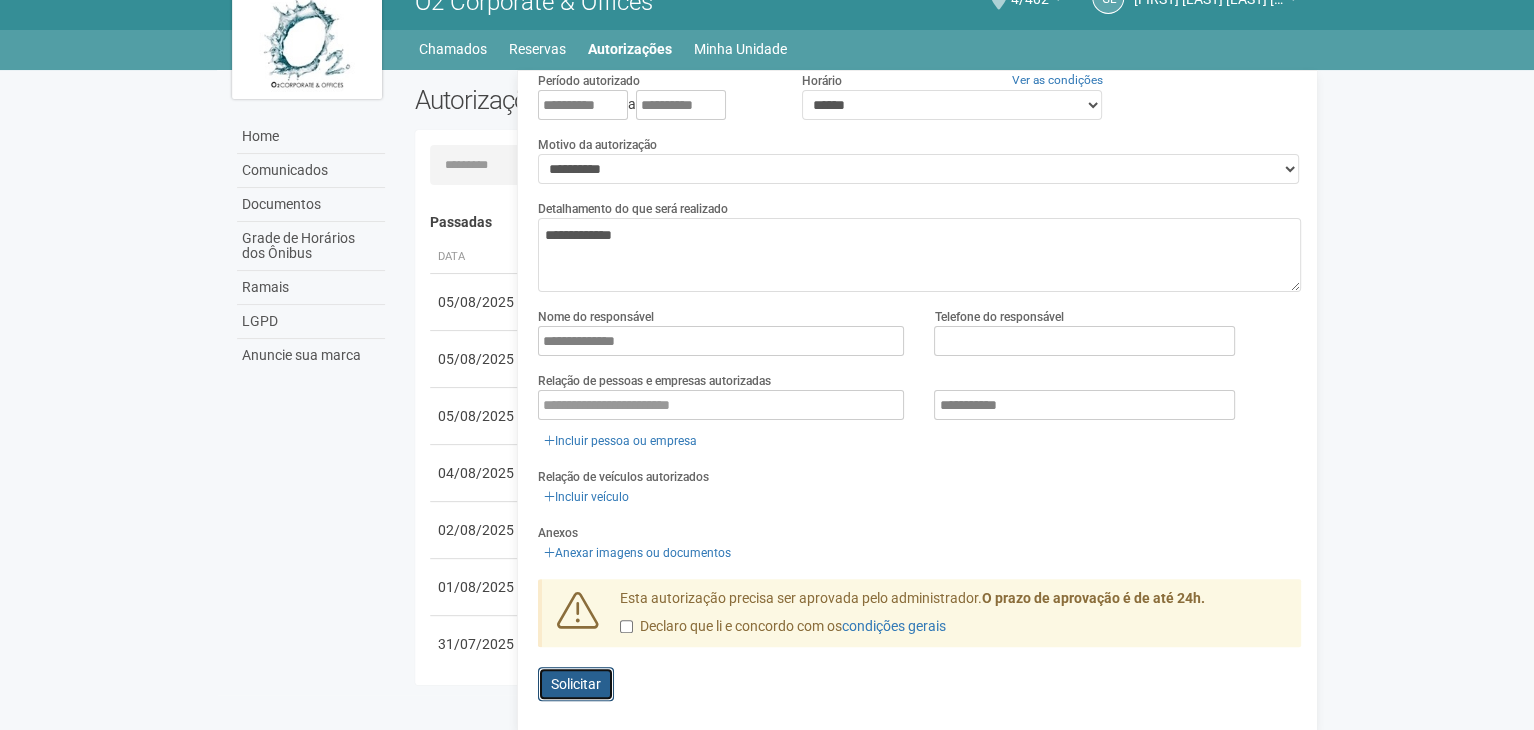 click on "Solicitar" at bounding box center (576, 684) 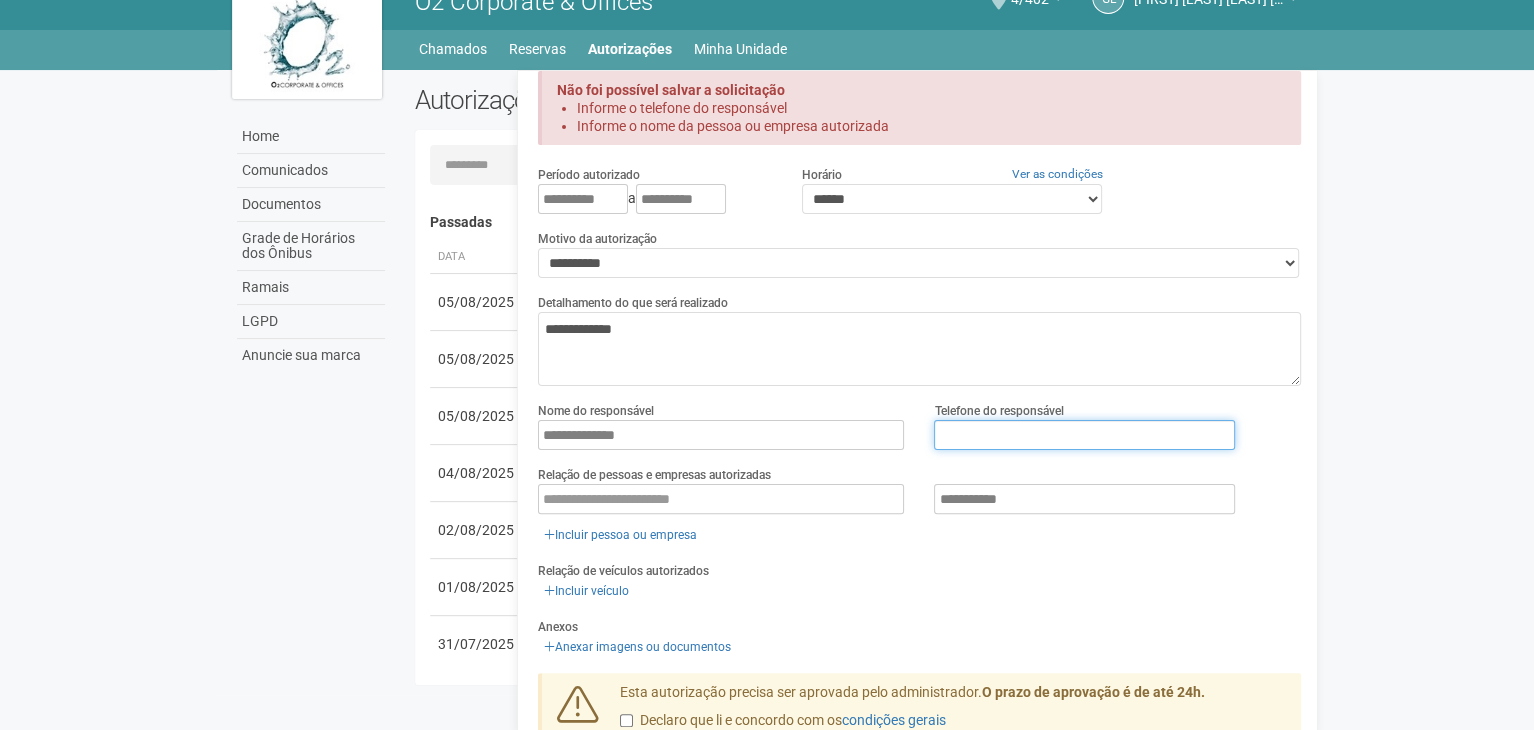 click at bounding box center (1084, 435) 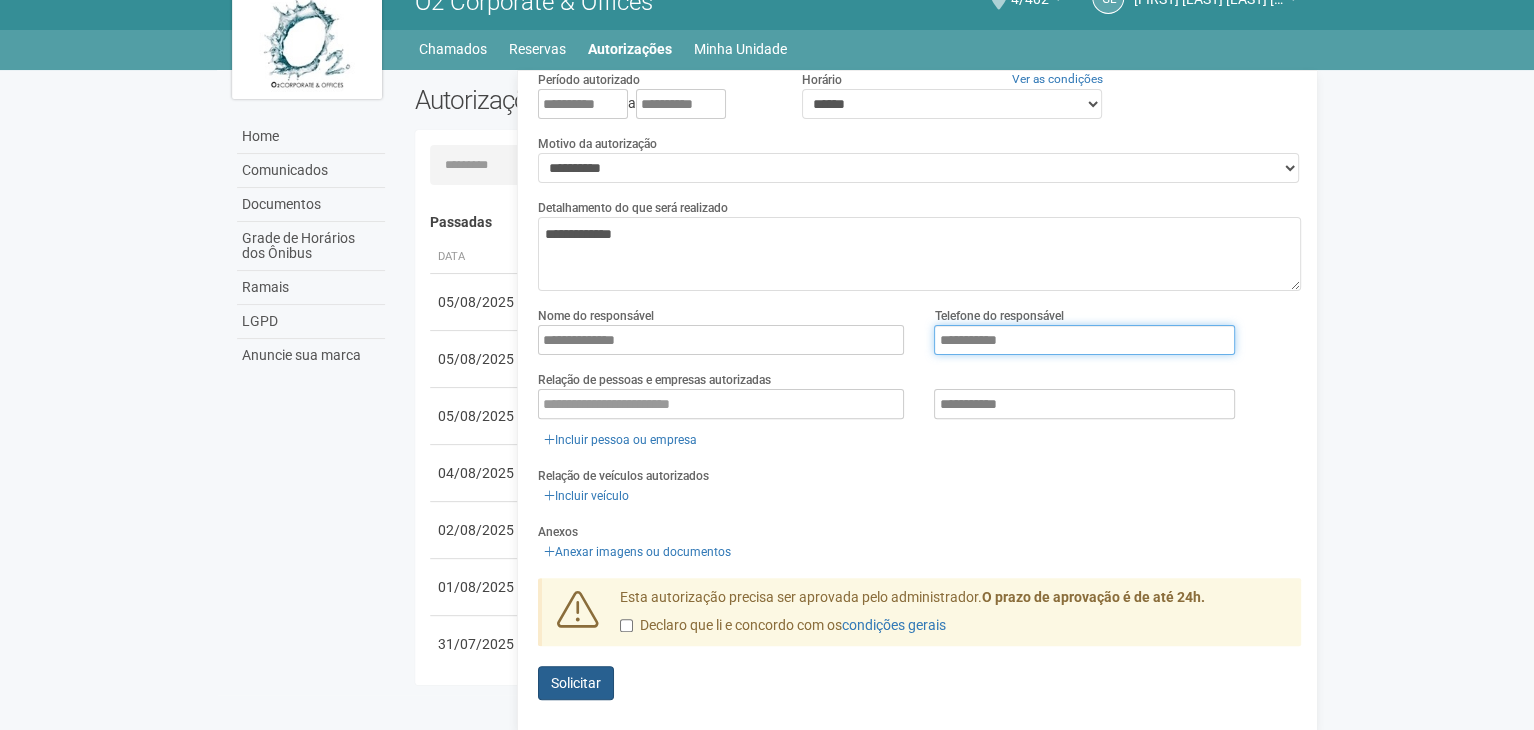 type on "**********" 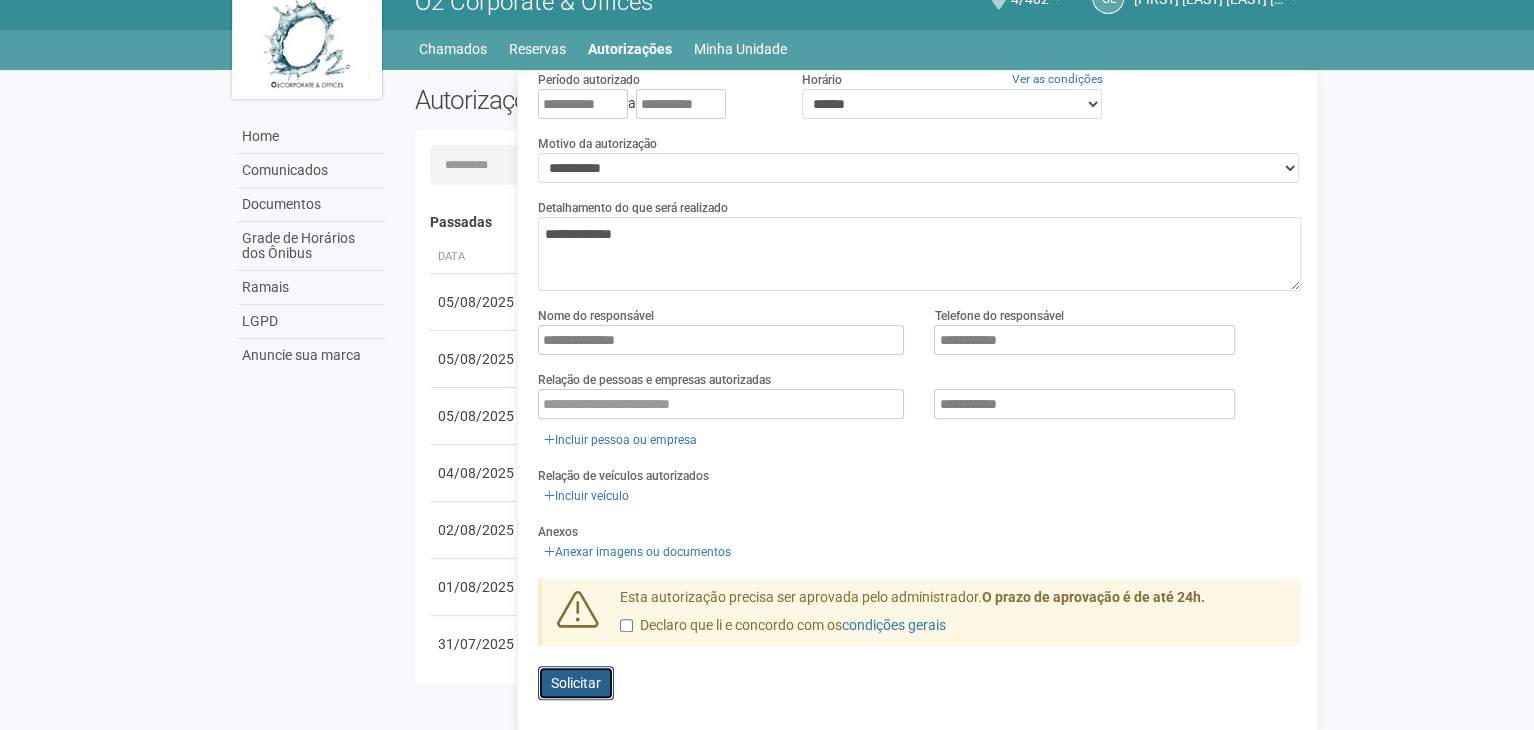 click on "Enviando...
Solicitar" at bounding box center (576, 683) 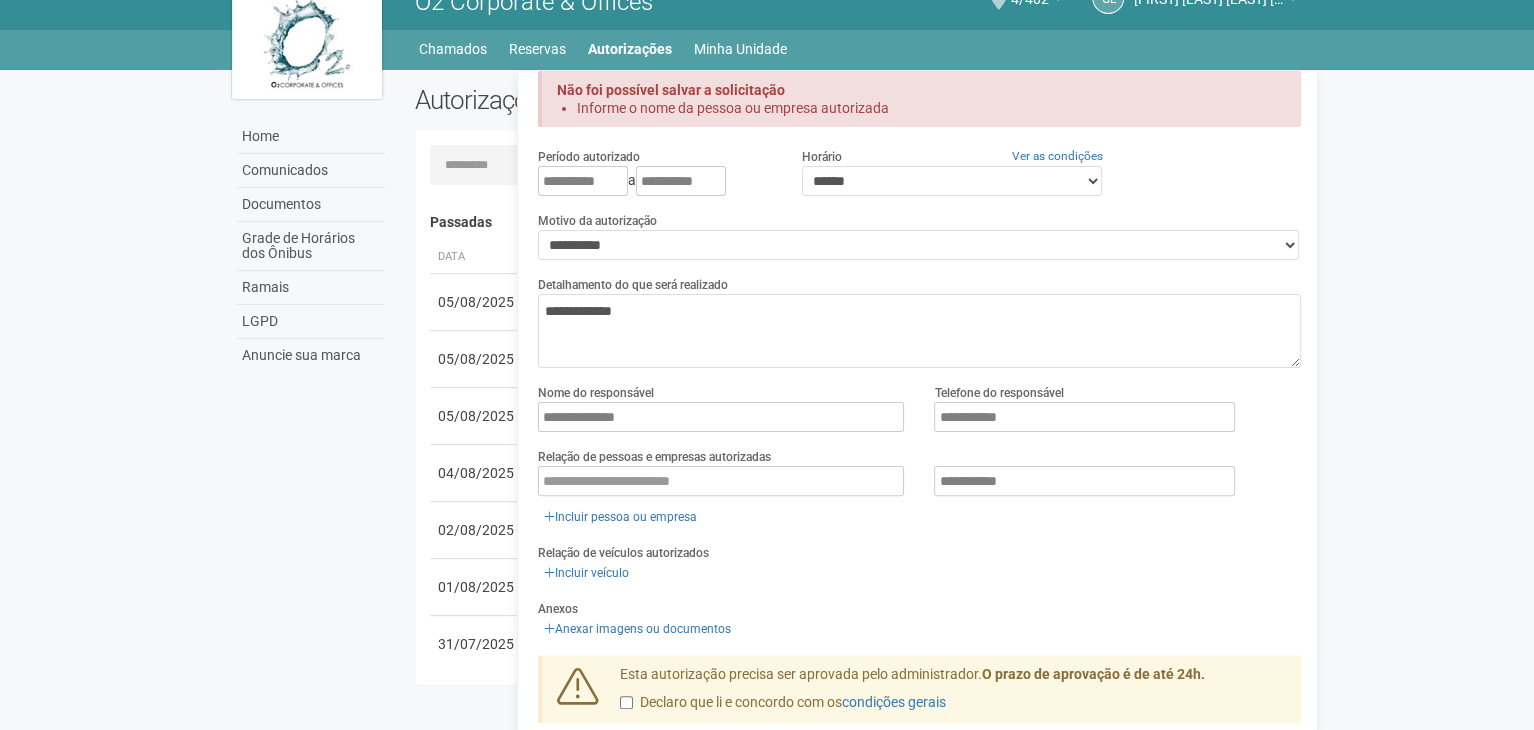 click on "**********" at bounding box center [919, 497] 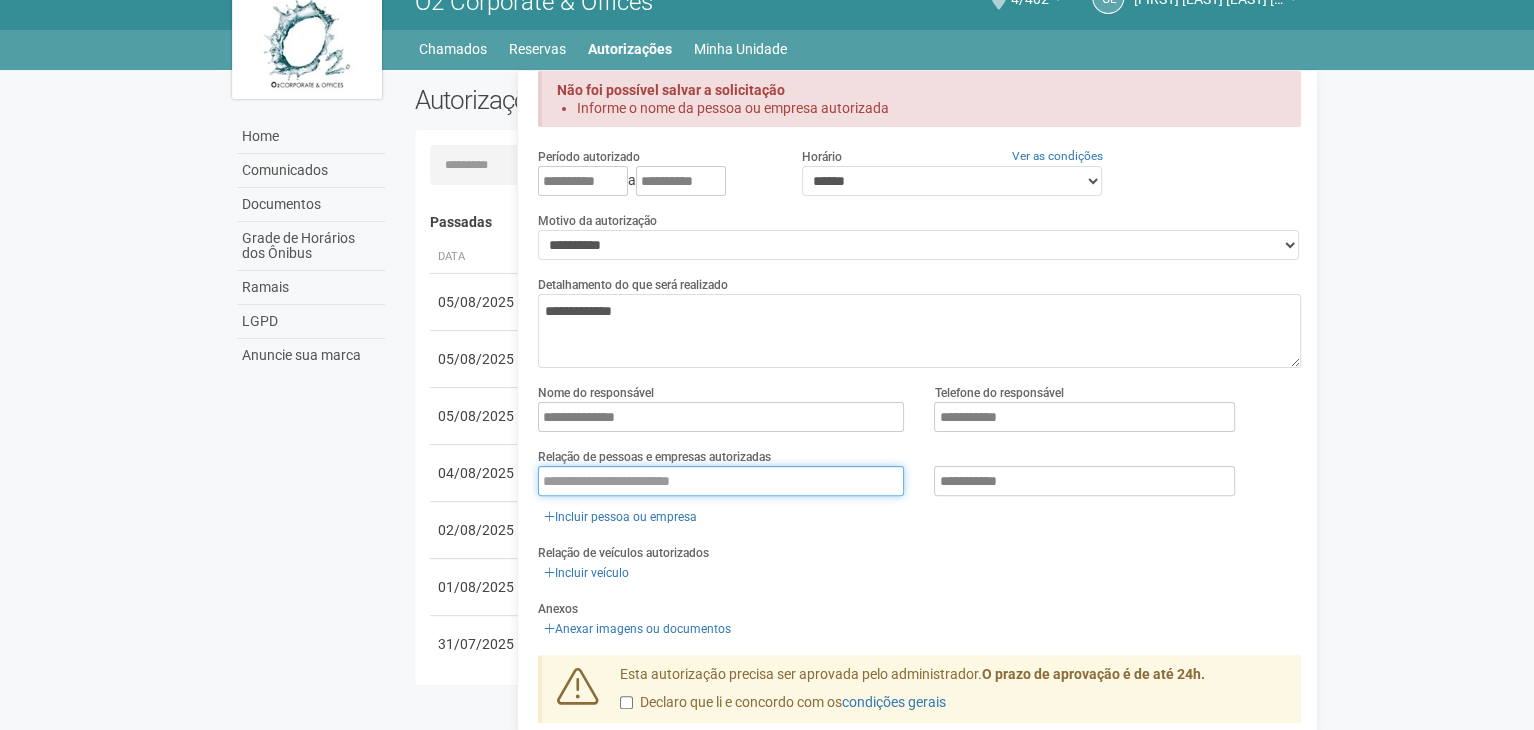 click at bounding box center [721, 481] 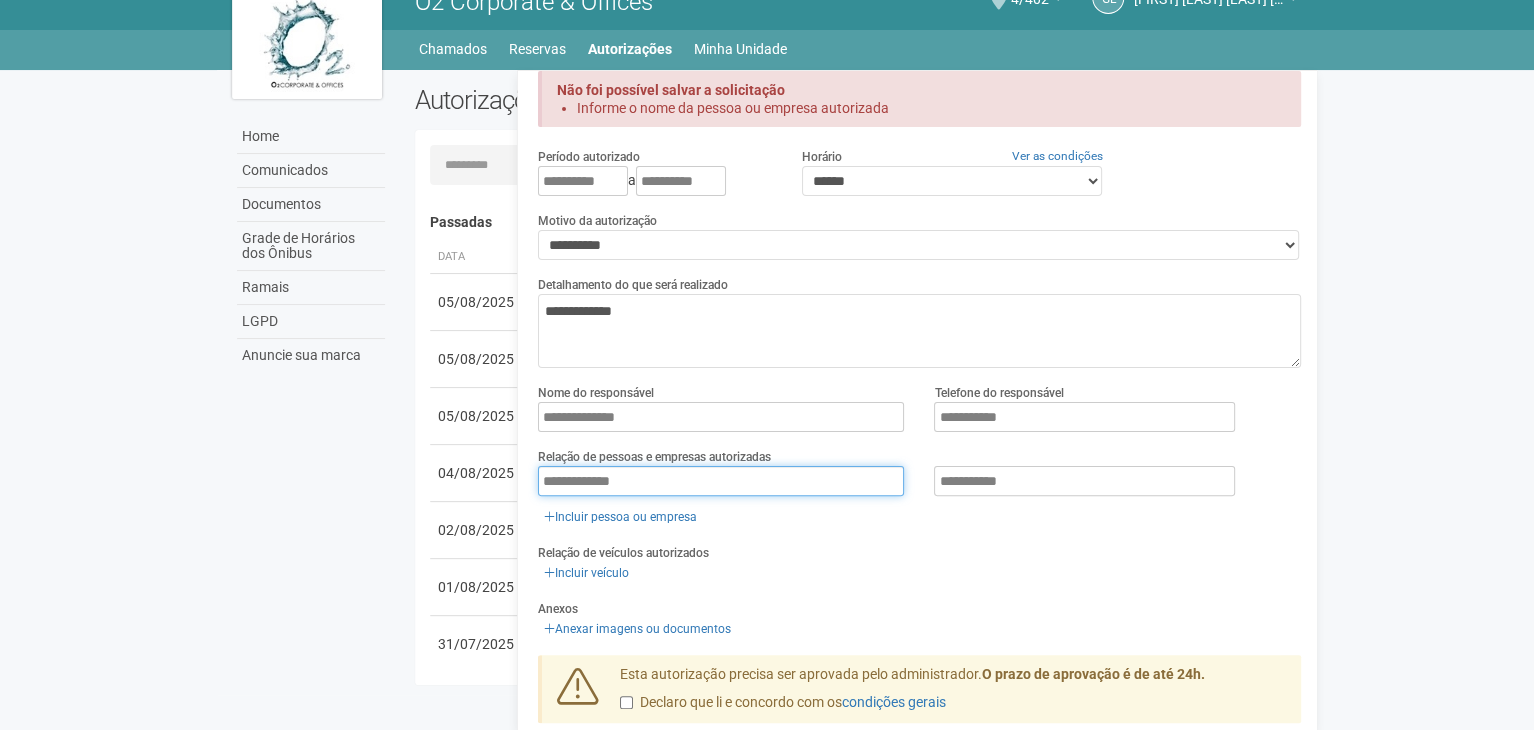 scroll, scrollTop: 132, scrollLeft: 0, axis: vertical 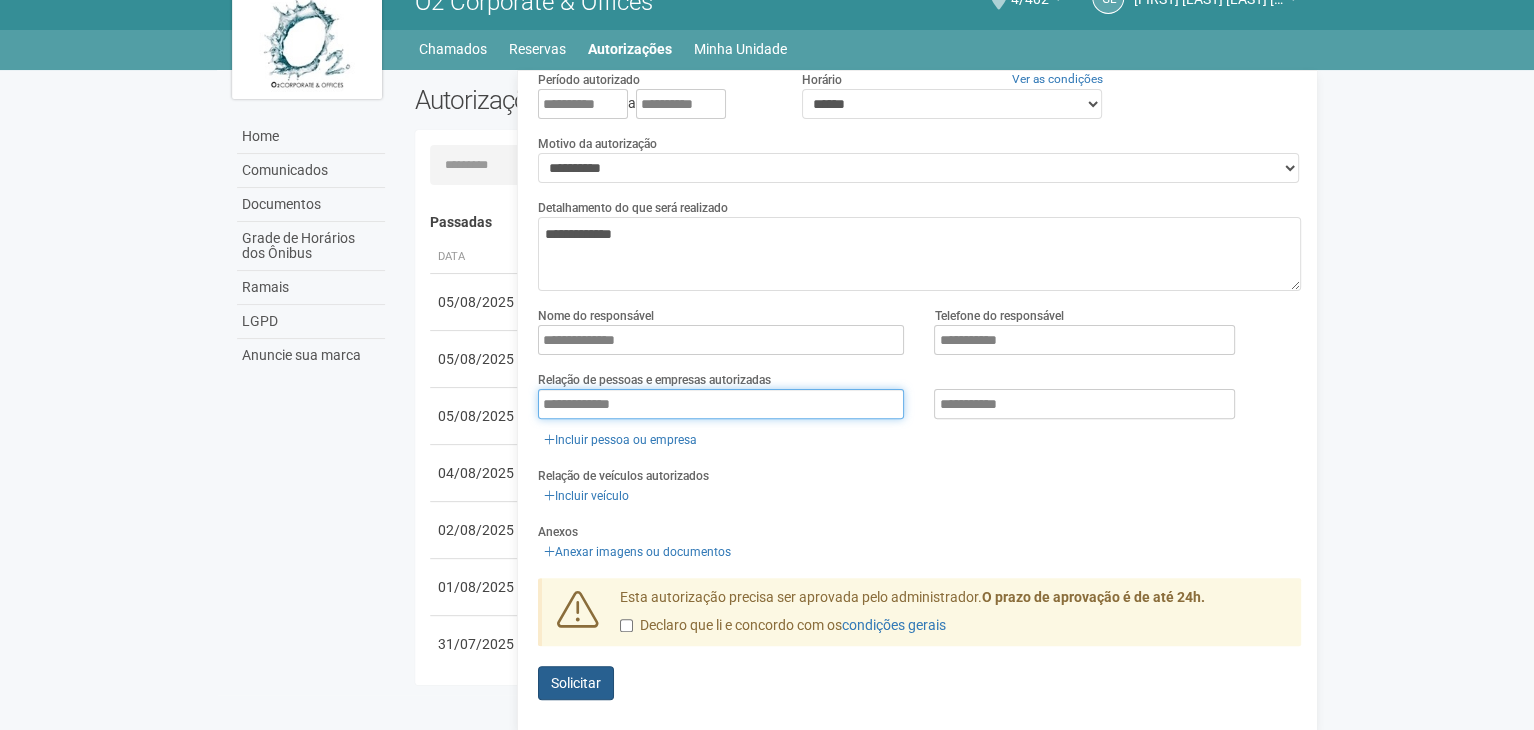 type on "**********" 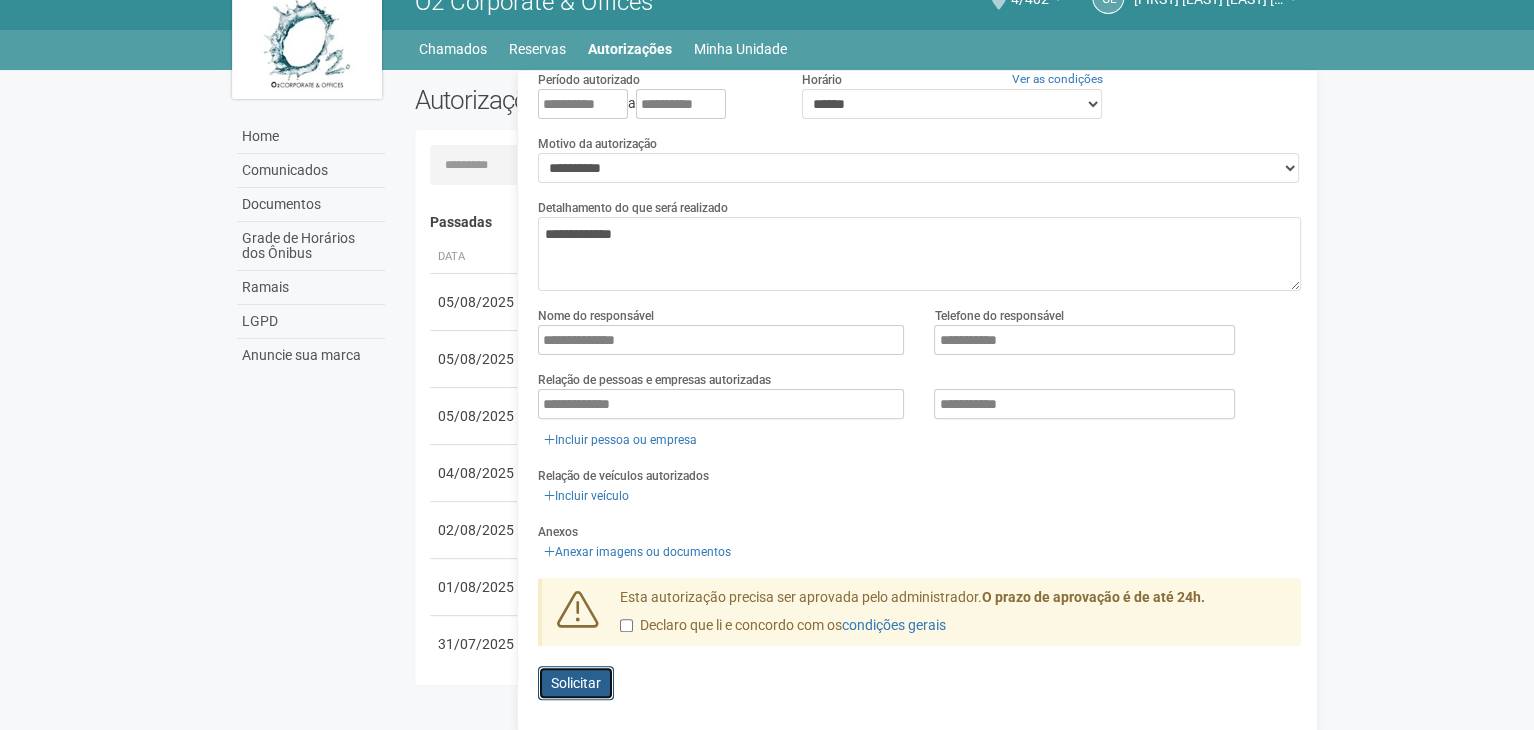 click on "Solicitar" at bounding box center [576, 683] 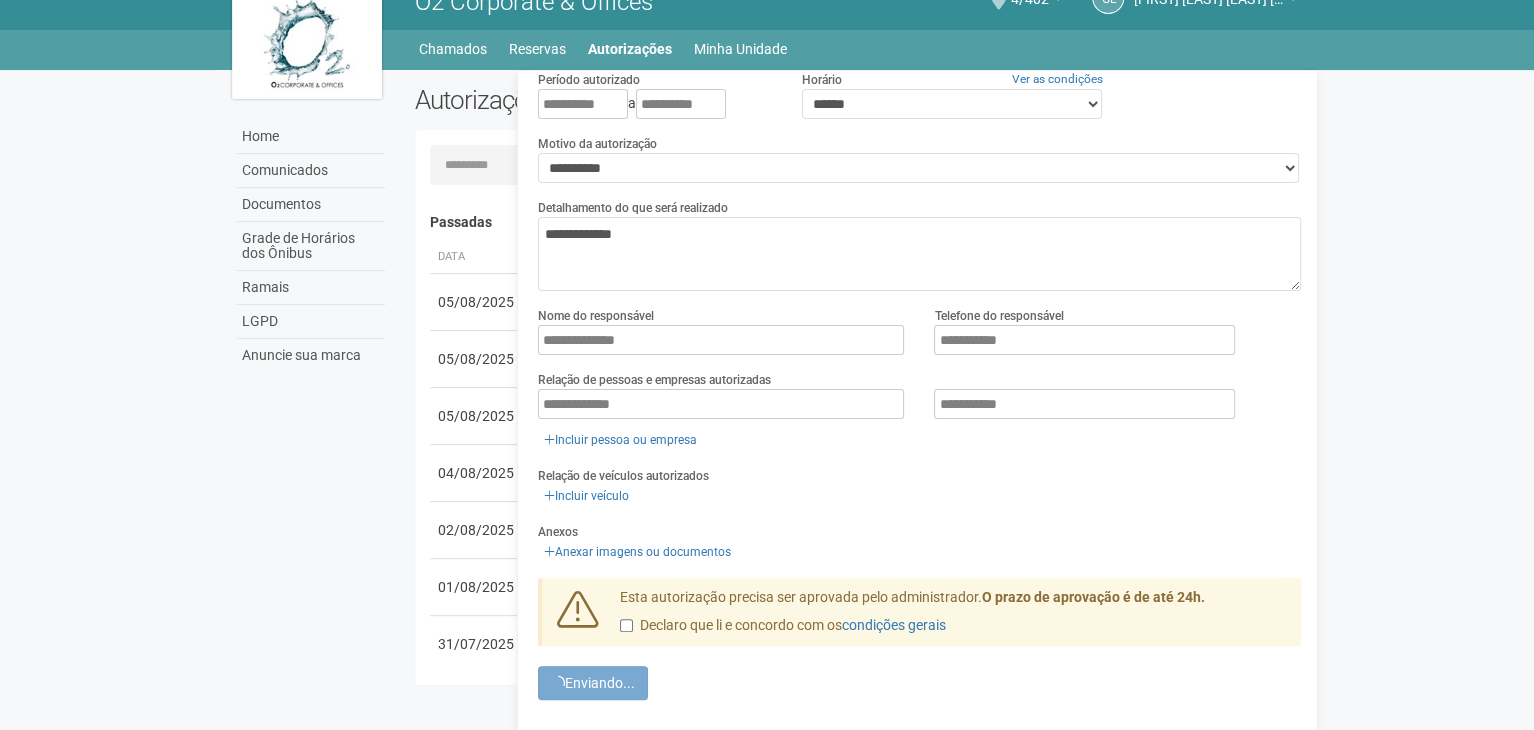 scroll, scrollTop: 0, scrollLeft: 0, axis: both 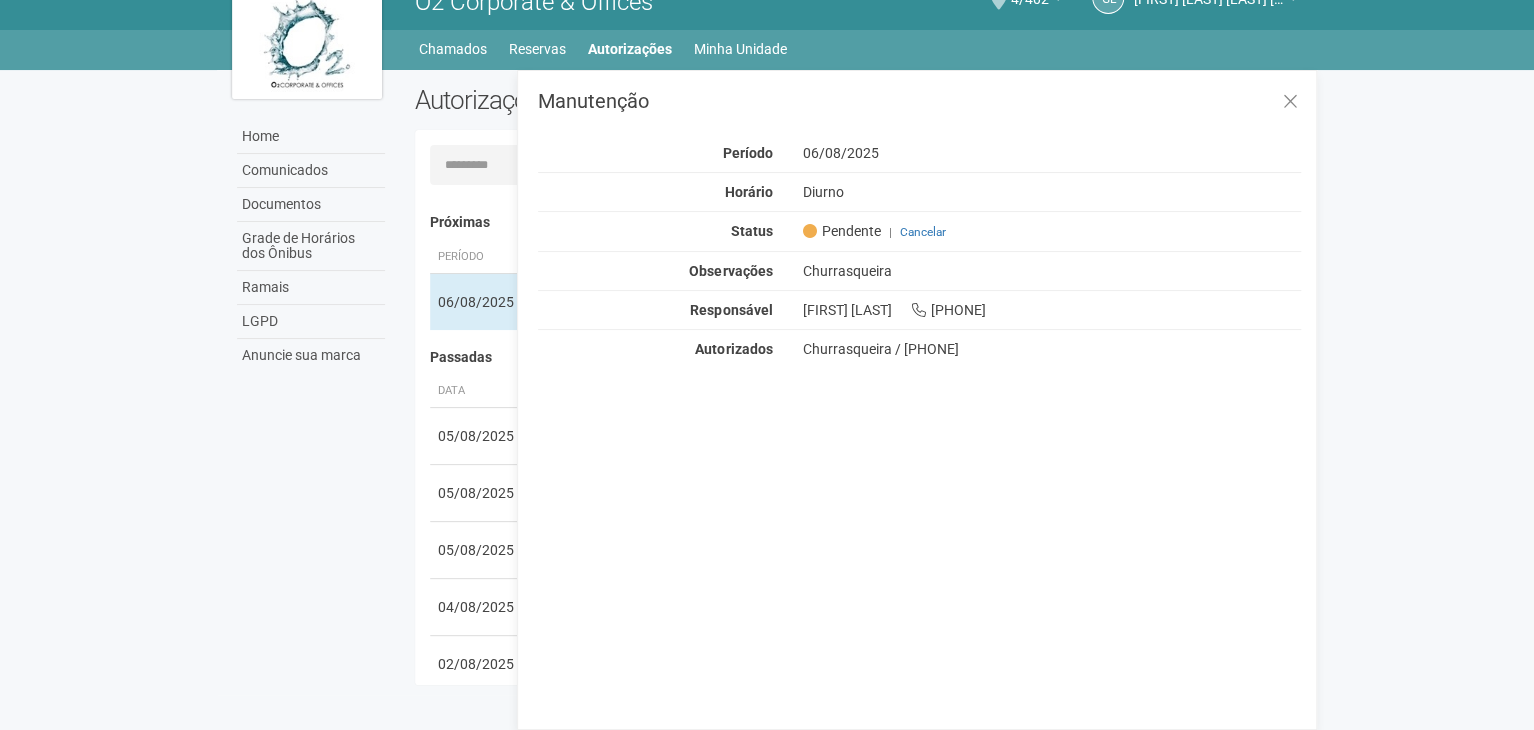 drag, startPoint x: 772, startPoint y: 368, endPoint x: 765, endPoint y: 609, distance: 241.10164 